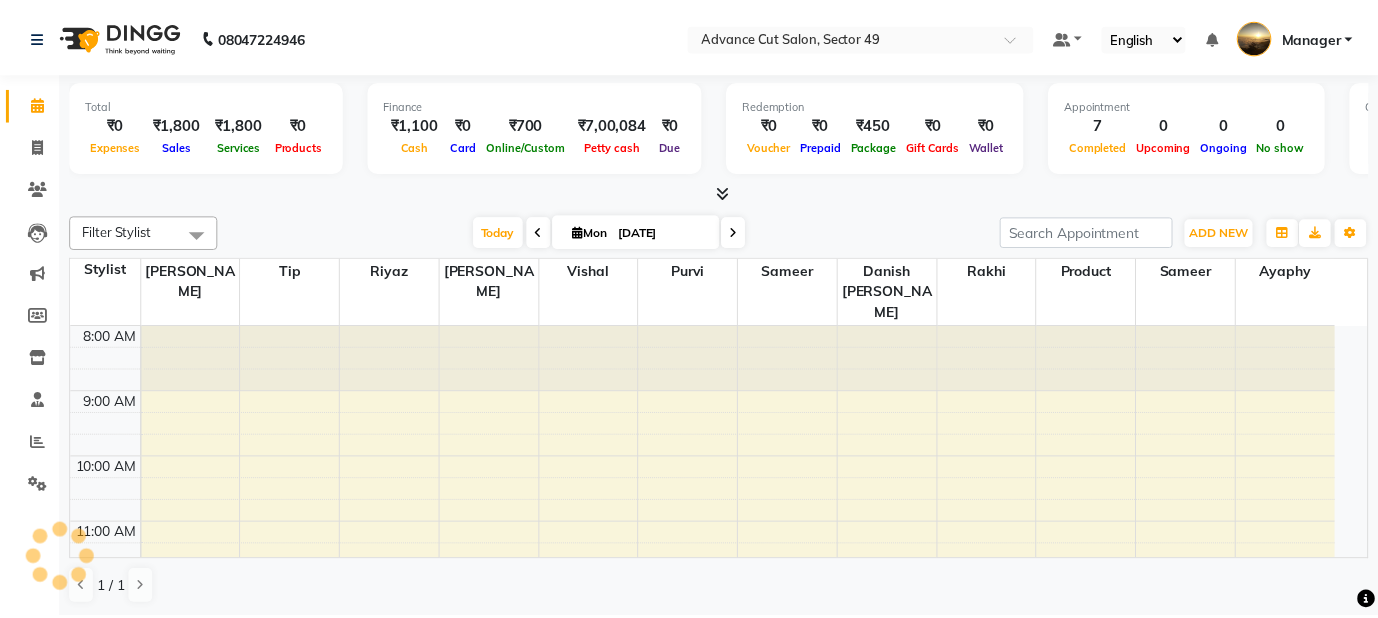 scroll, scrollTop: 0, scrollLeft: 0, axis: both 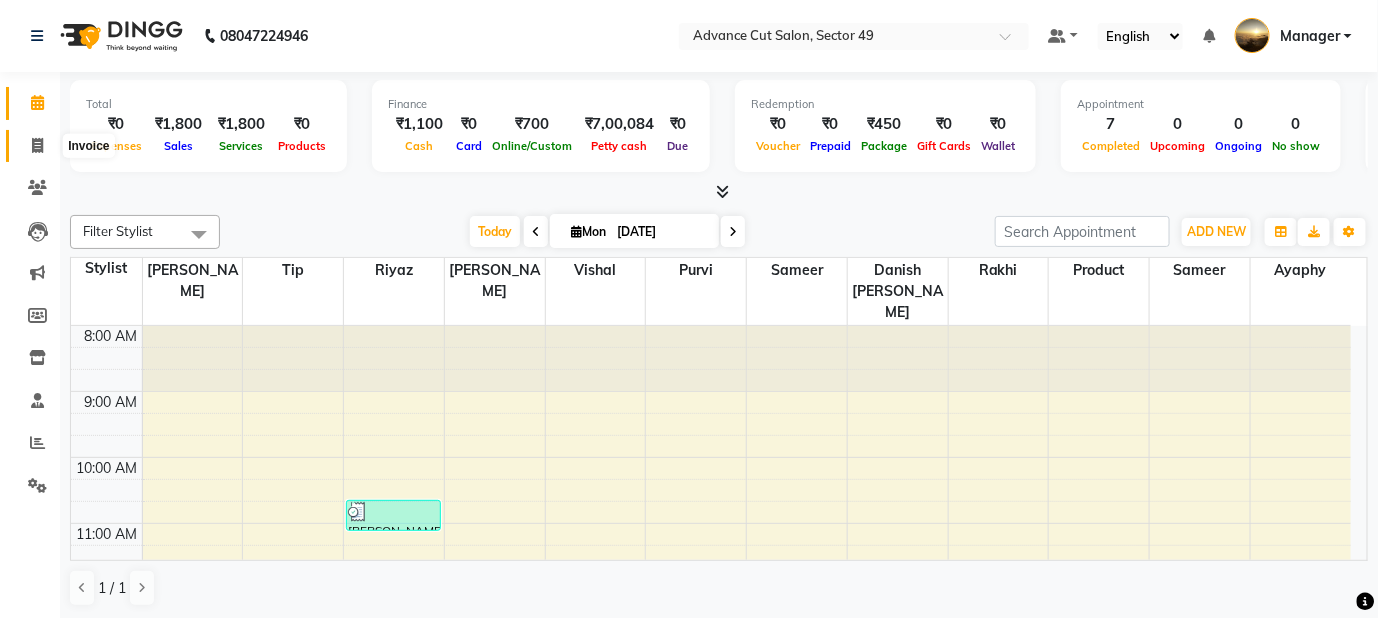 click 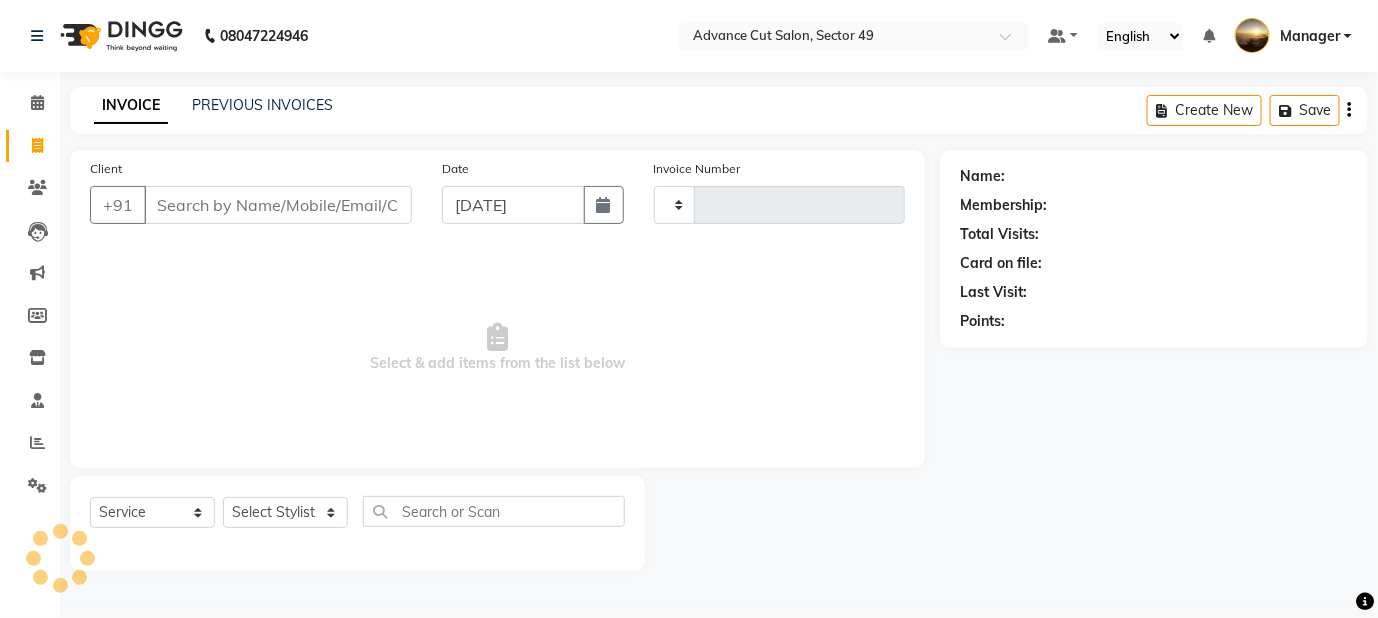 type on "3343" 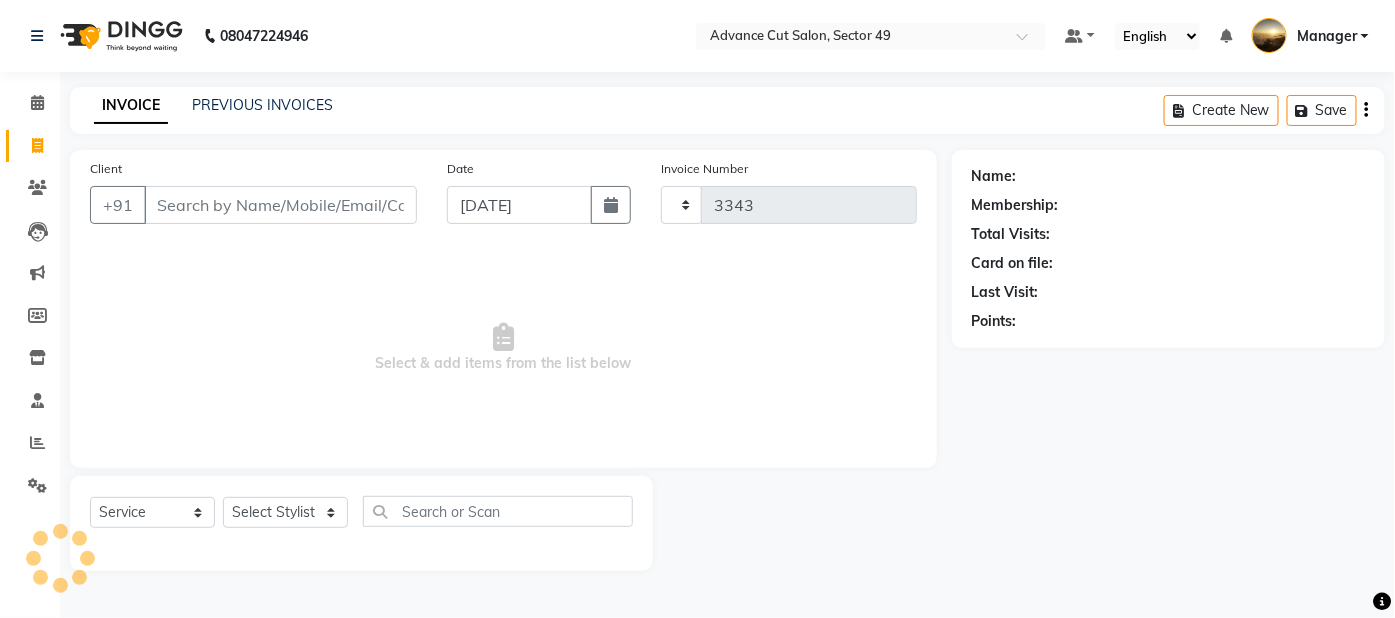 select on "4616" 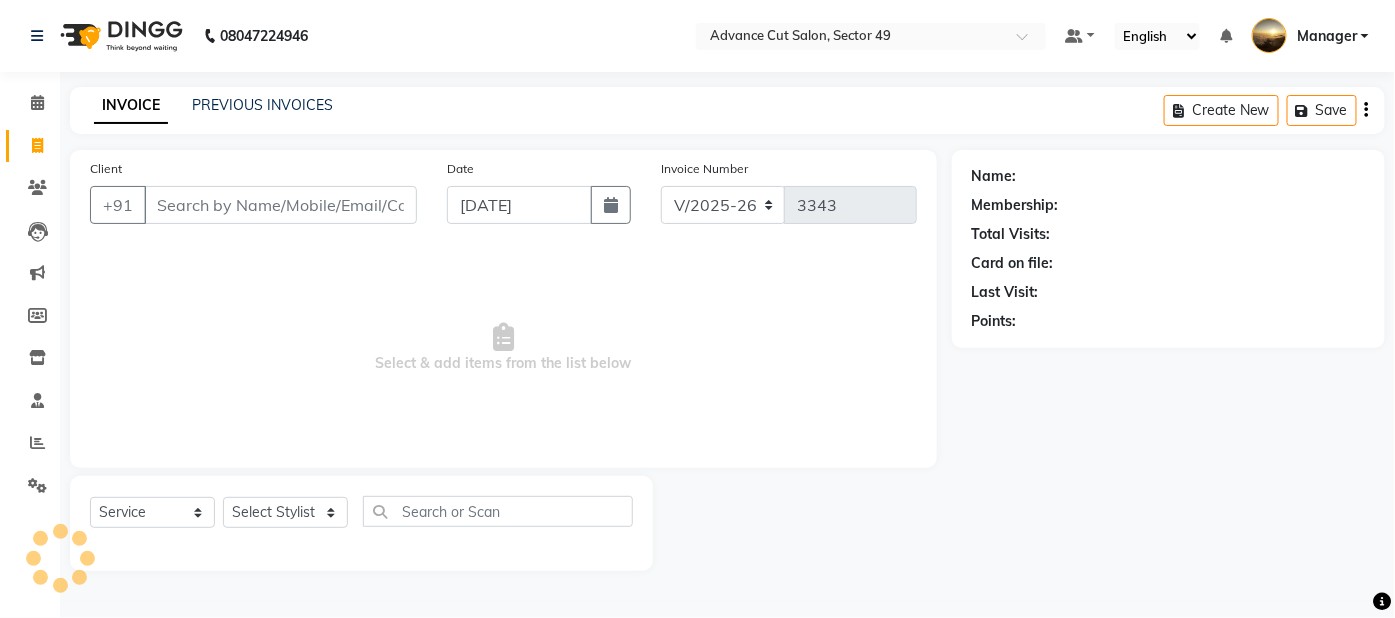 click on "Client" at bounding box center (280, 205) 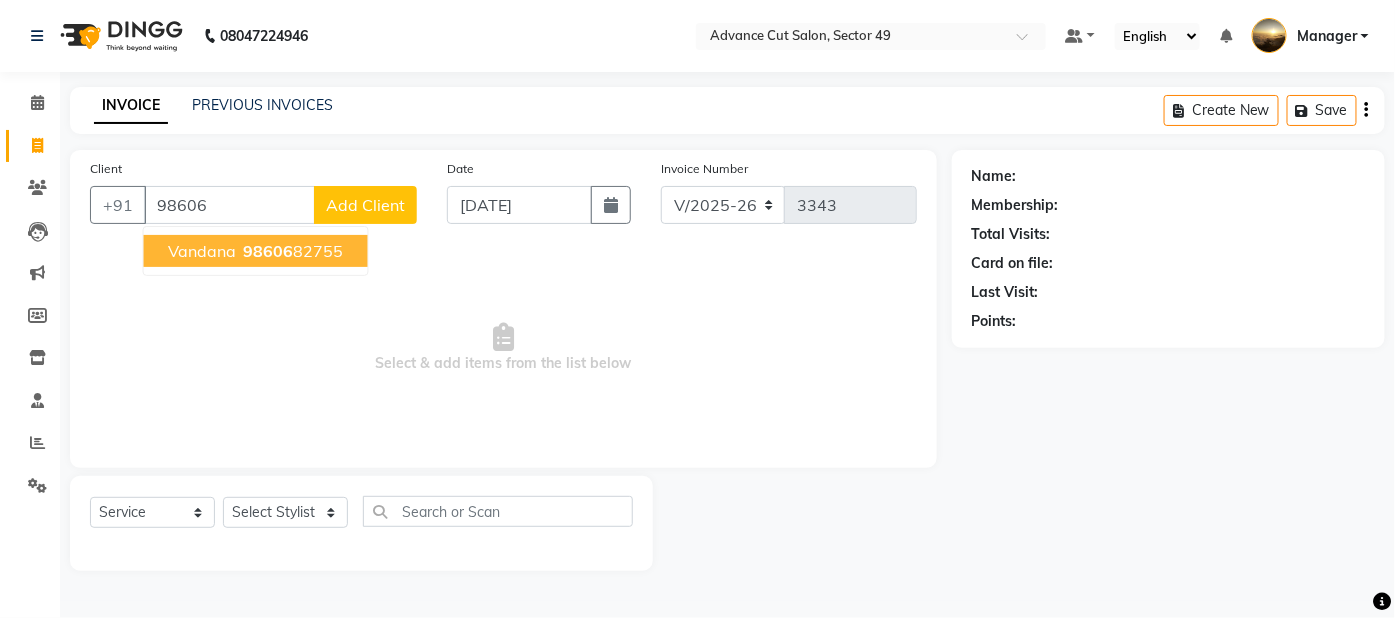 click on "98606 82755" at bounding box center (292, 251) 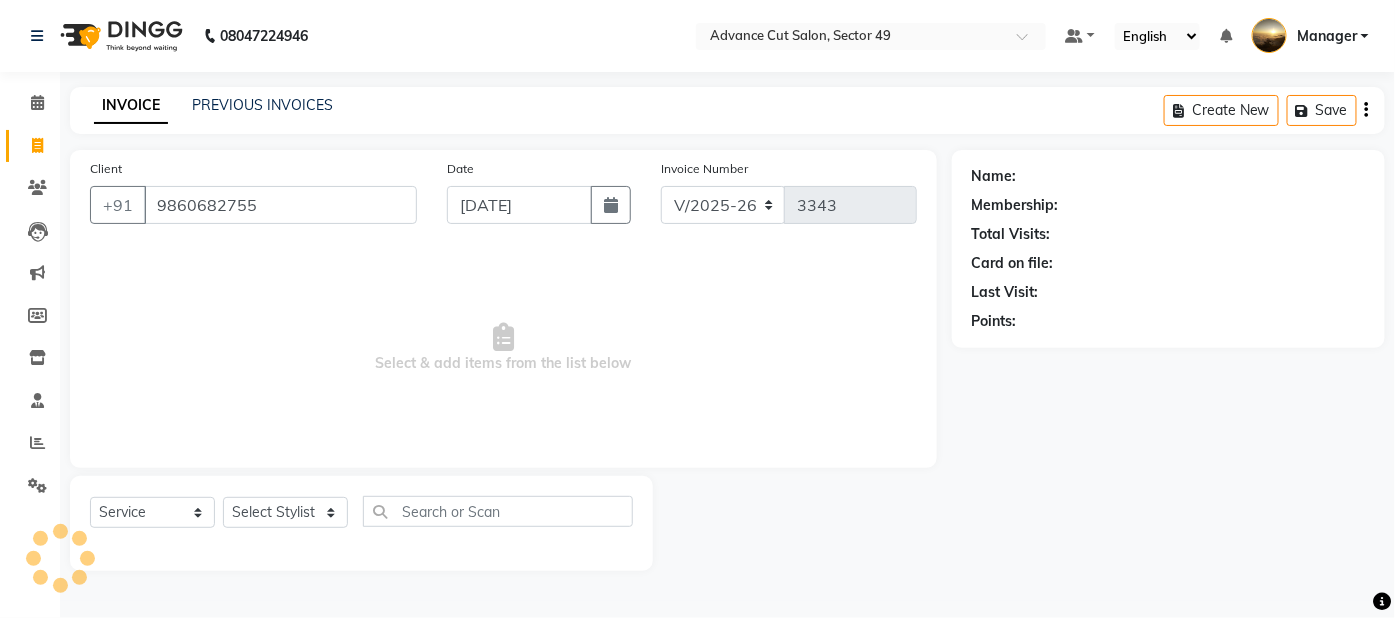 type on "9860682755" 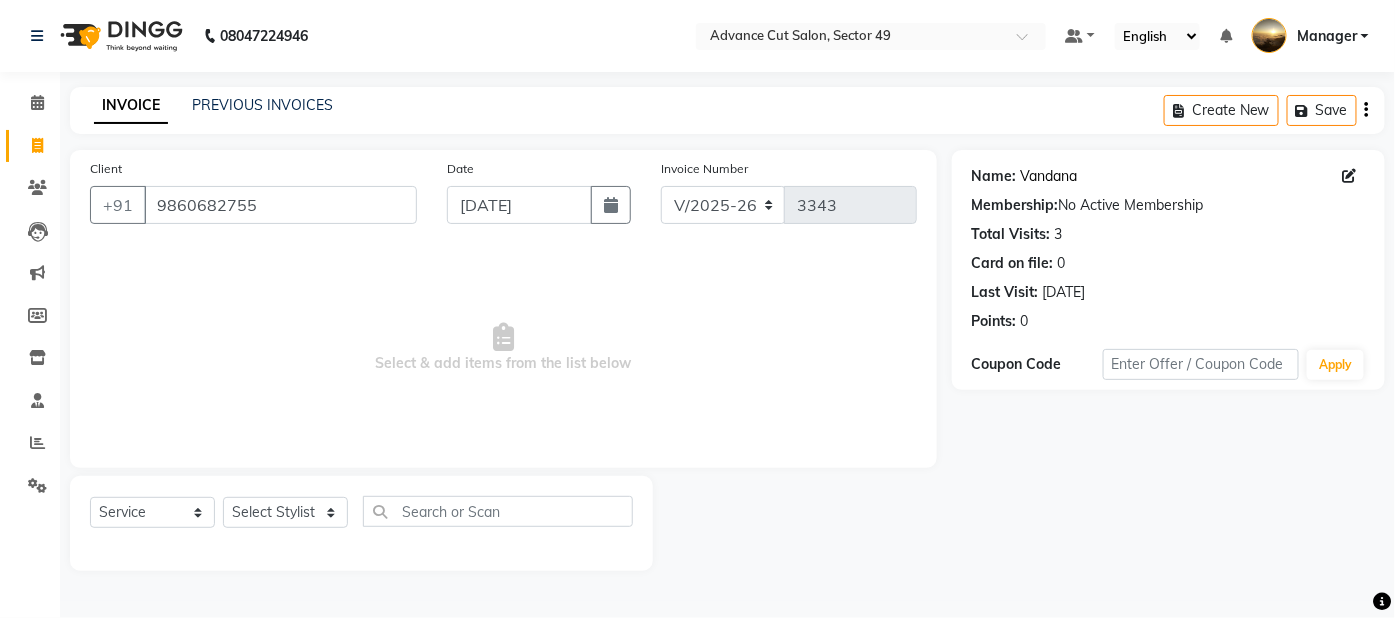 click on "Vandana" 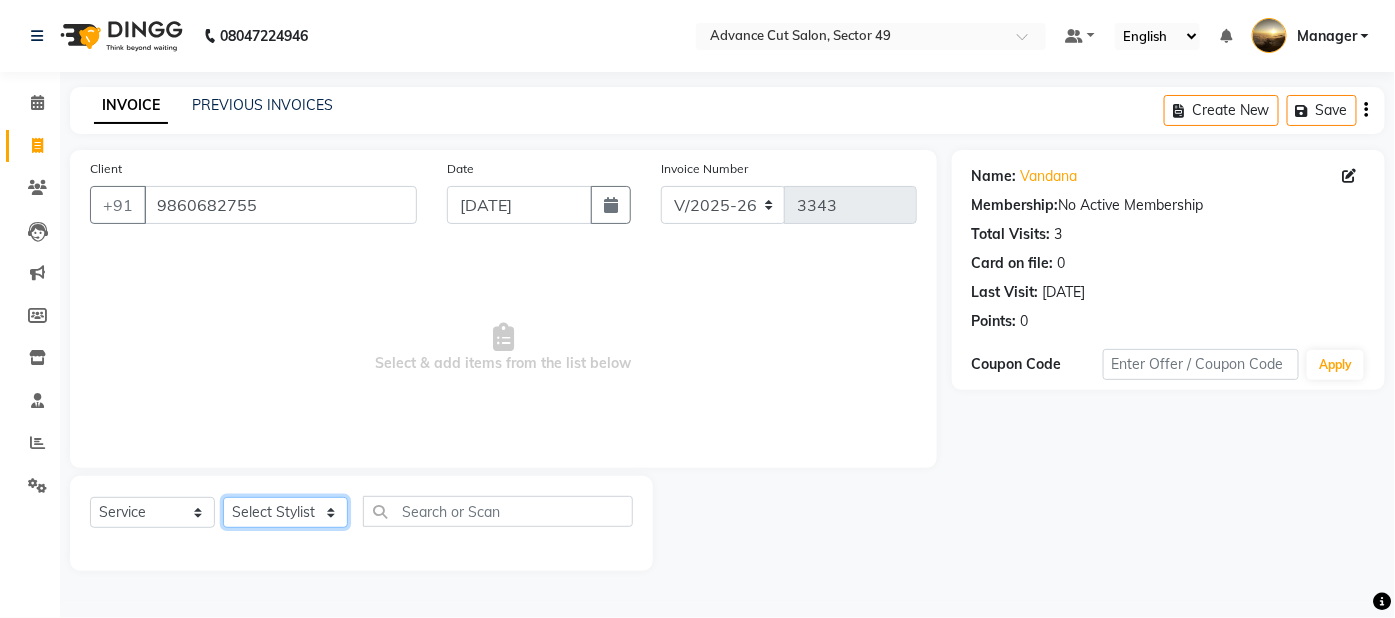 click on "Select Stylist [PERSON_NAME] danish [PERSON_NAME] Manager product [PERSON_NAME] rakhi [PERSON_NAME] sameer sameer Tip vishal" 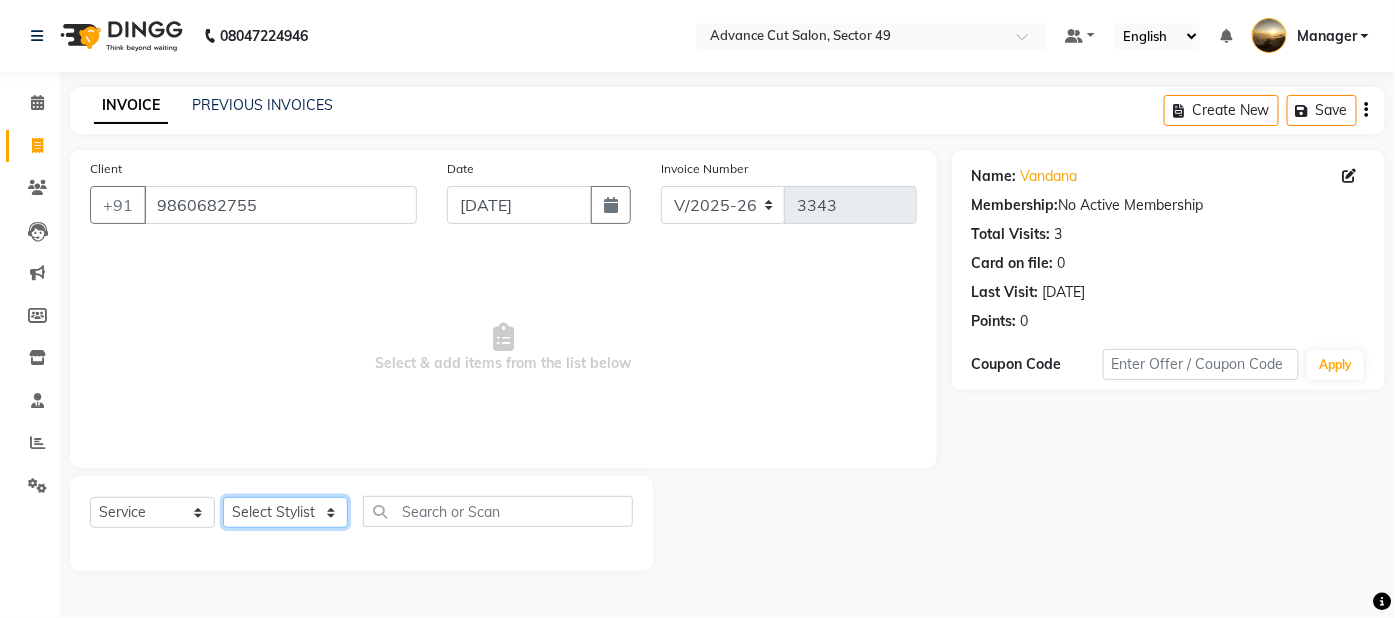 select on "61876" 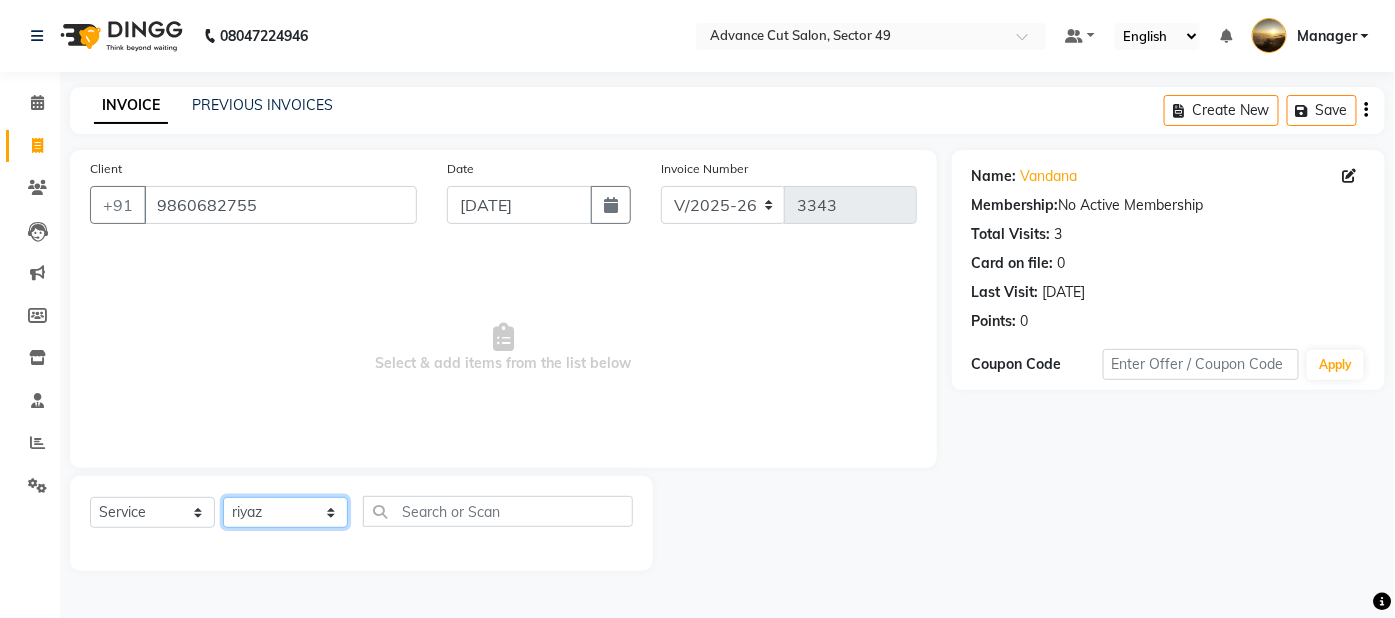 click on "Select Stylist [PERSON_NAME] danish [PERSON_NAME] Manager product [PERSON_NAME] rakhi [PERSON_NAME] sameer sameer Tip vishal" 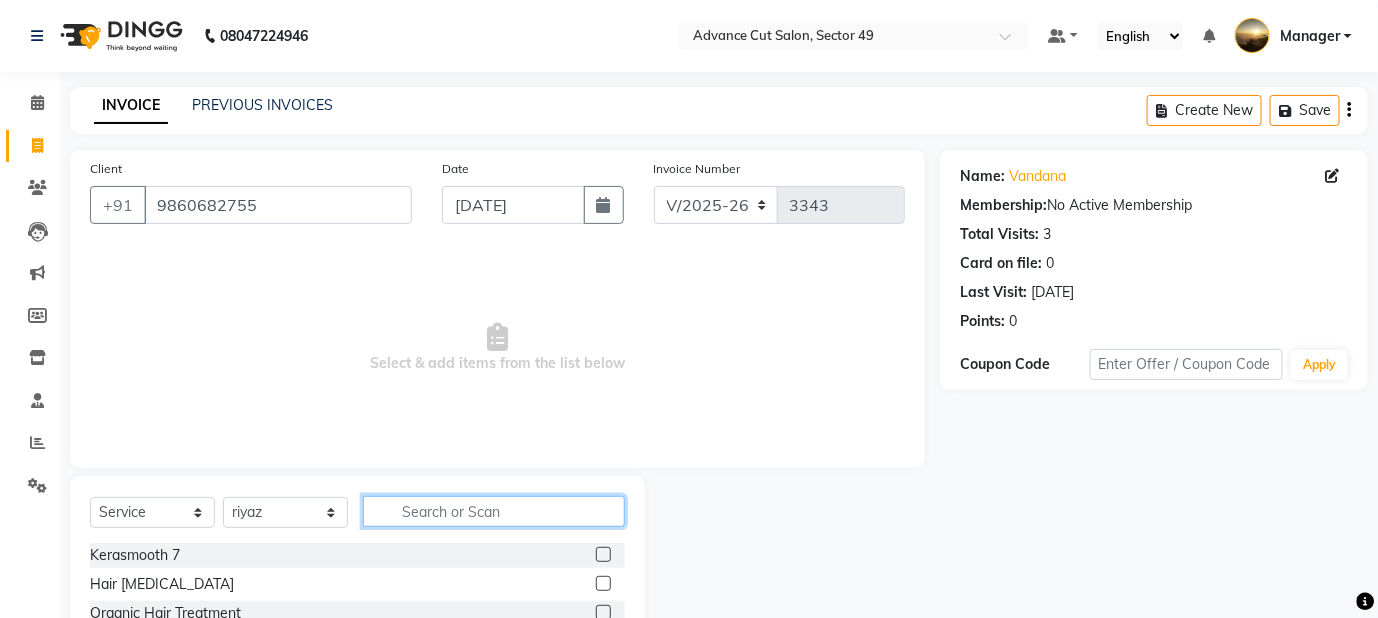 click 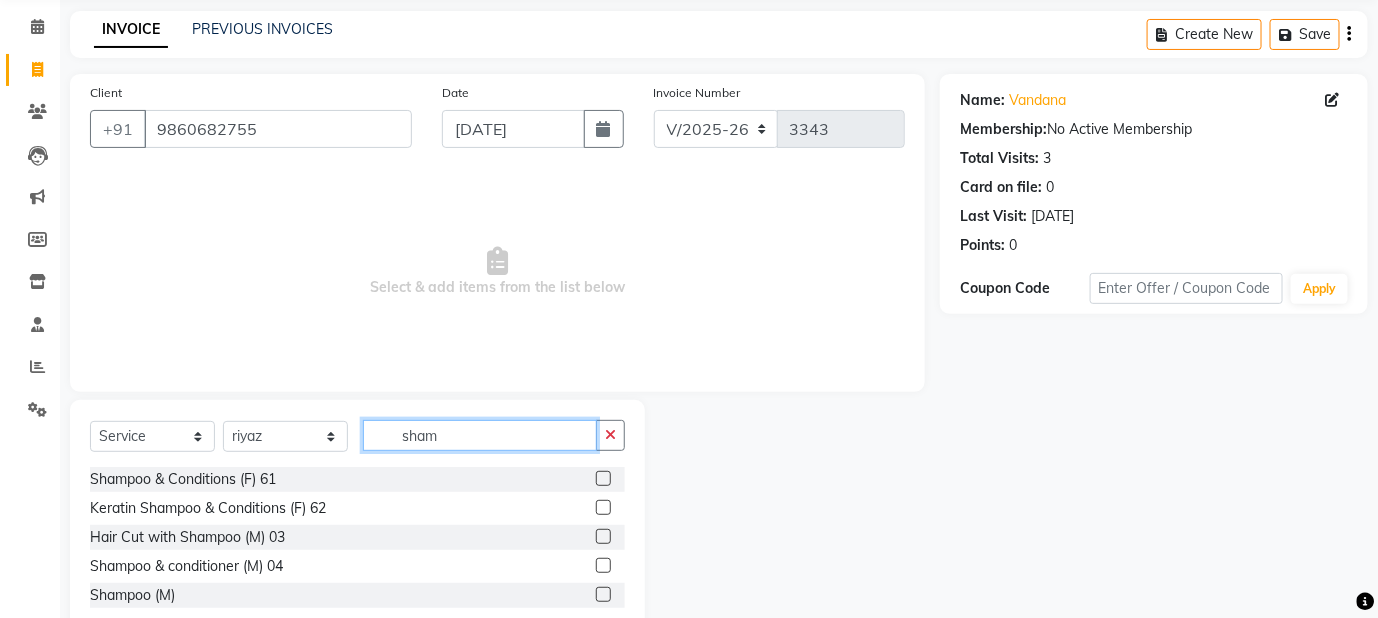 scroll, scrollTop: 127, scrollLeft: 0, axis: vertical 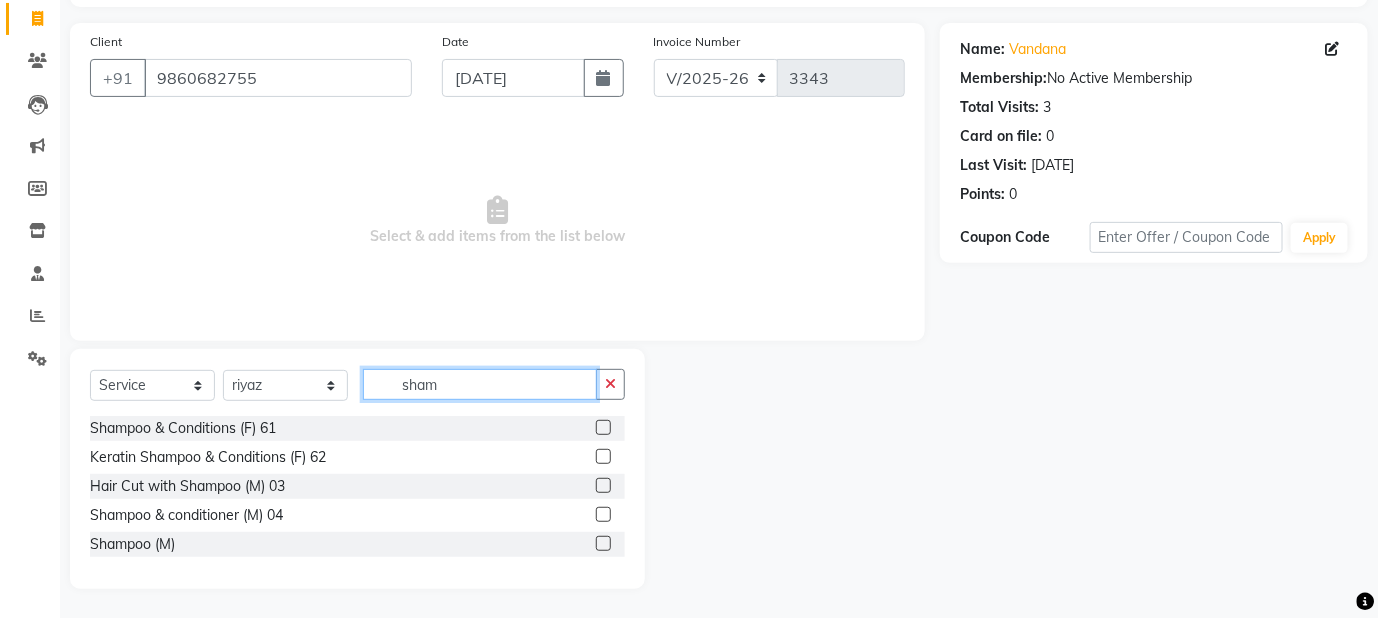 type on "sham" 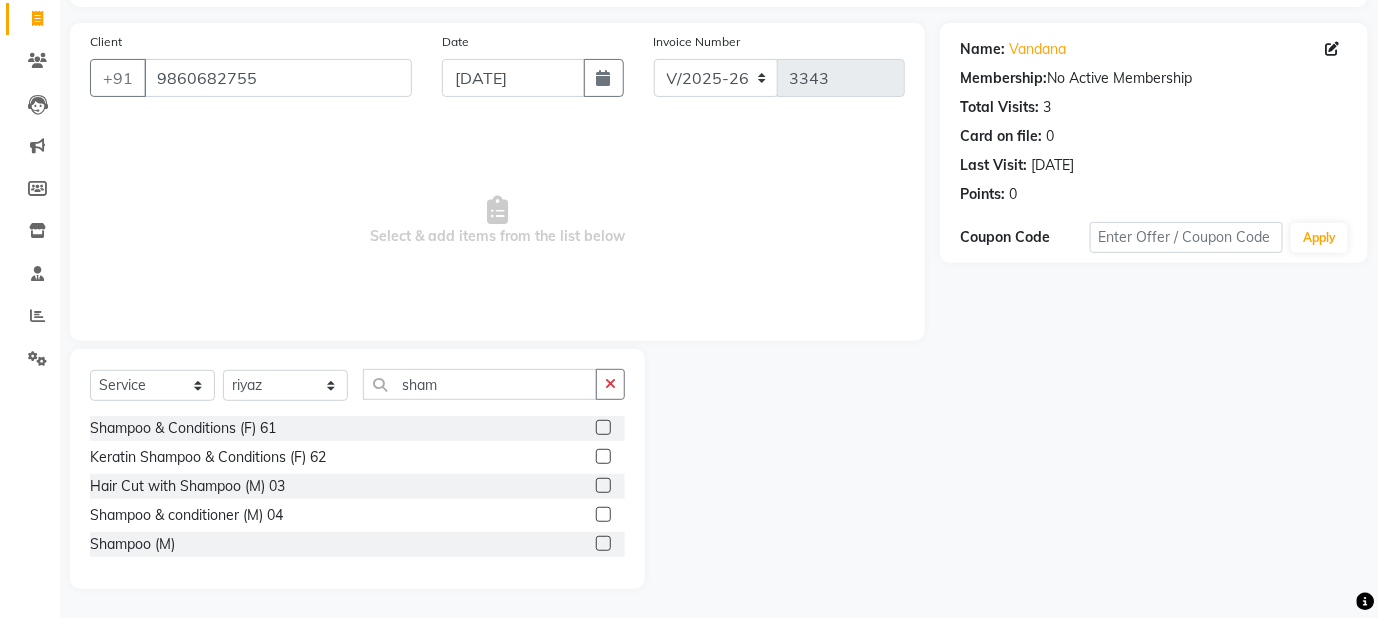 click 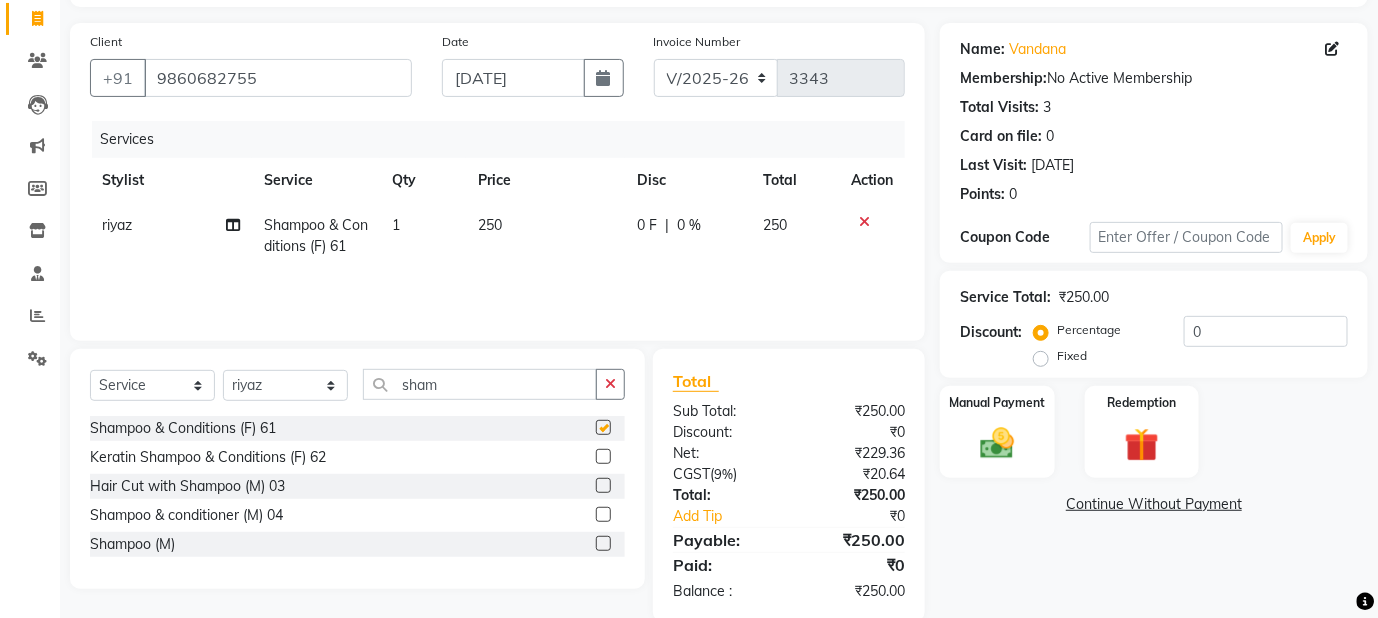 checkbox on "false" 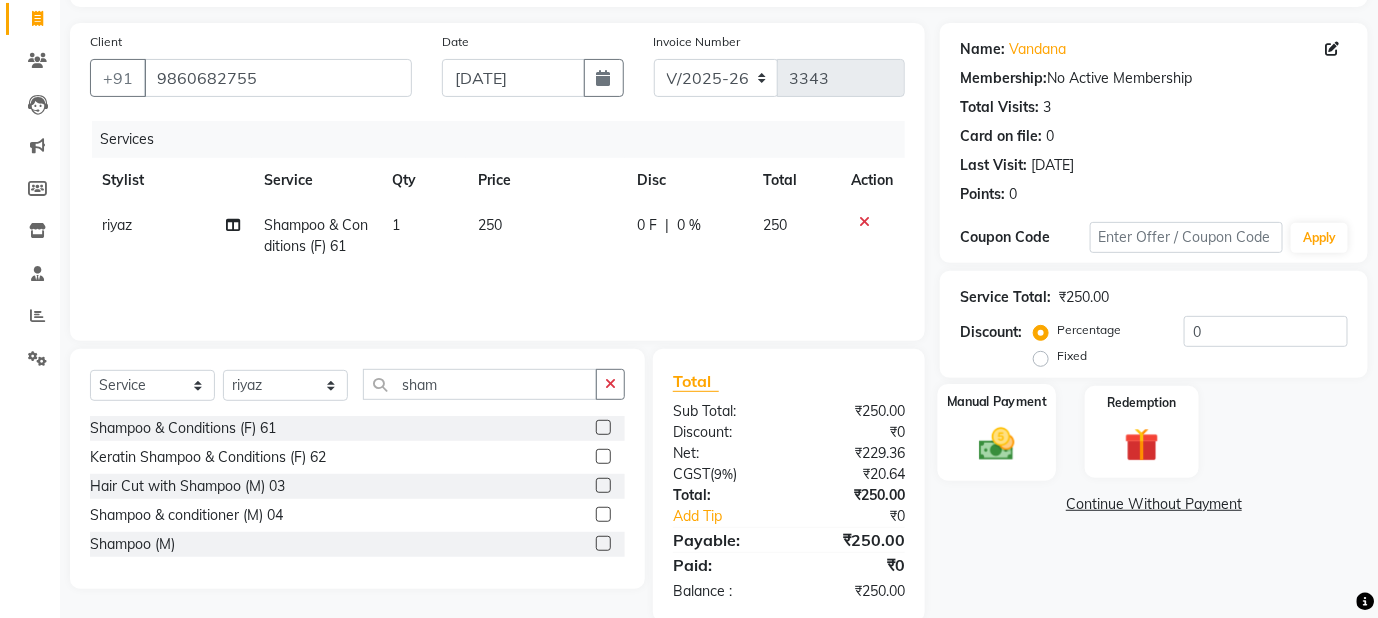 click 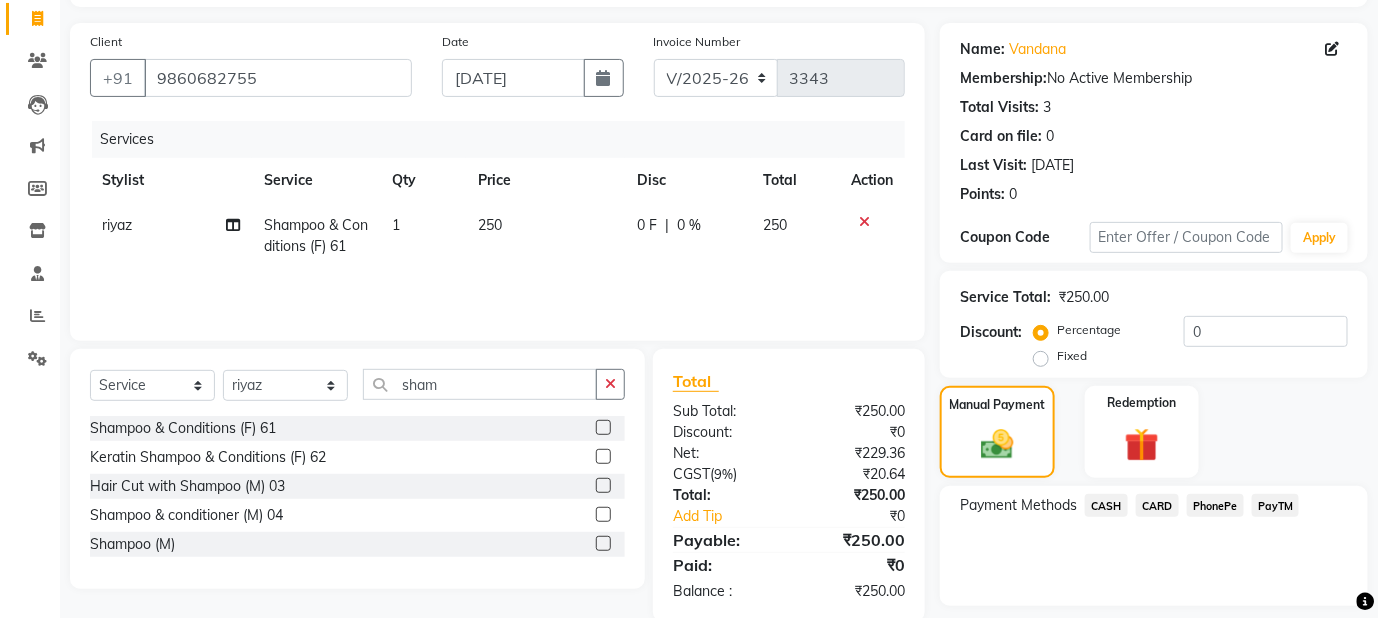 click on "PayTM" 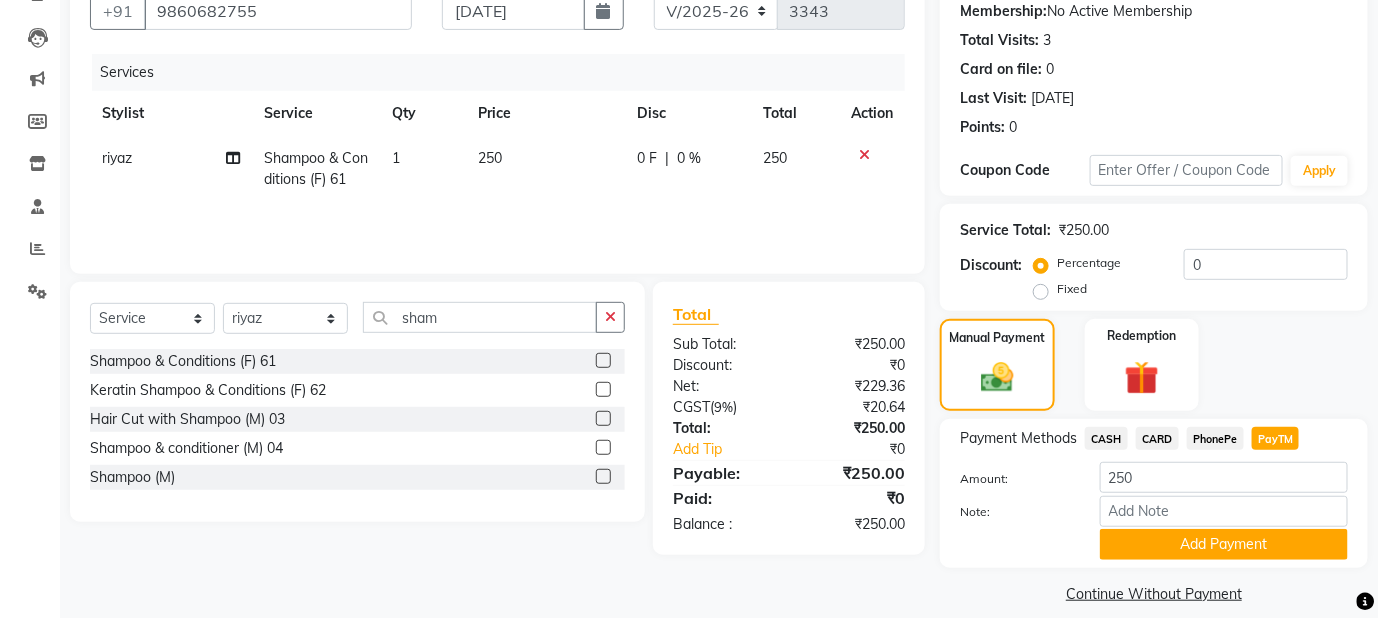 scroll, scrollTop: 214, scrollLeft: 0, axis: vertical 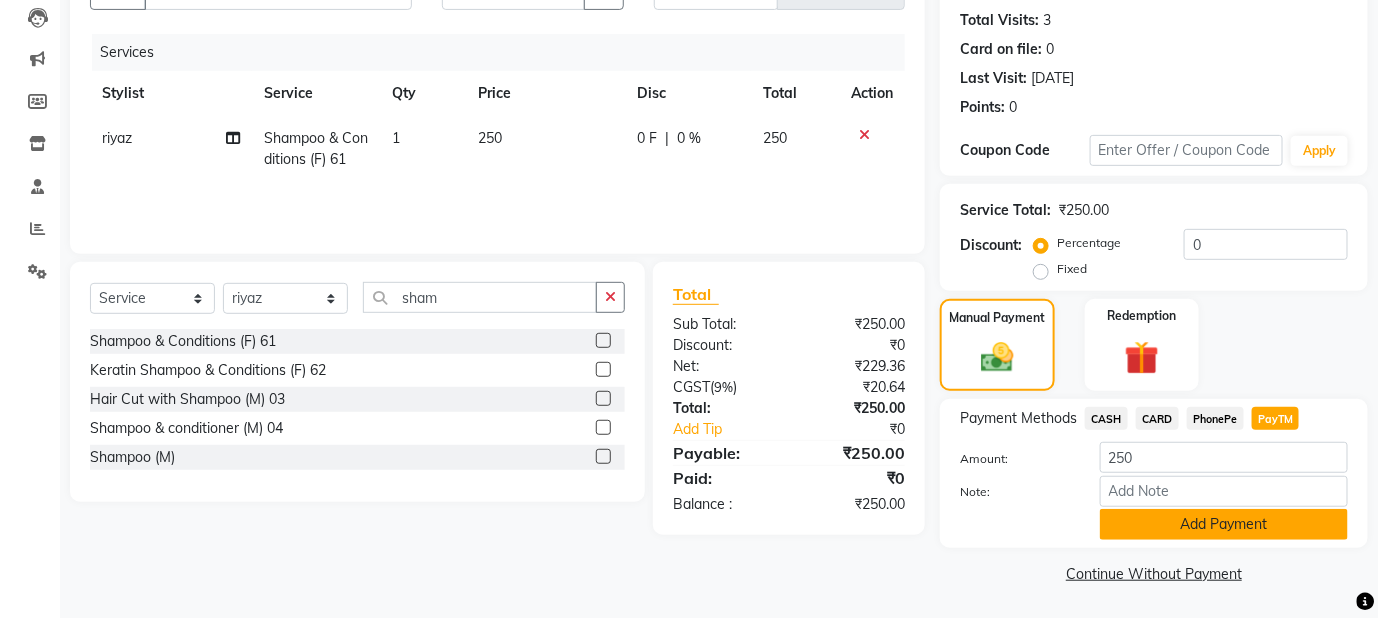 click on "Add Payment" 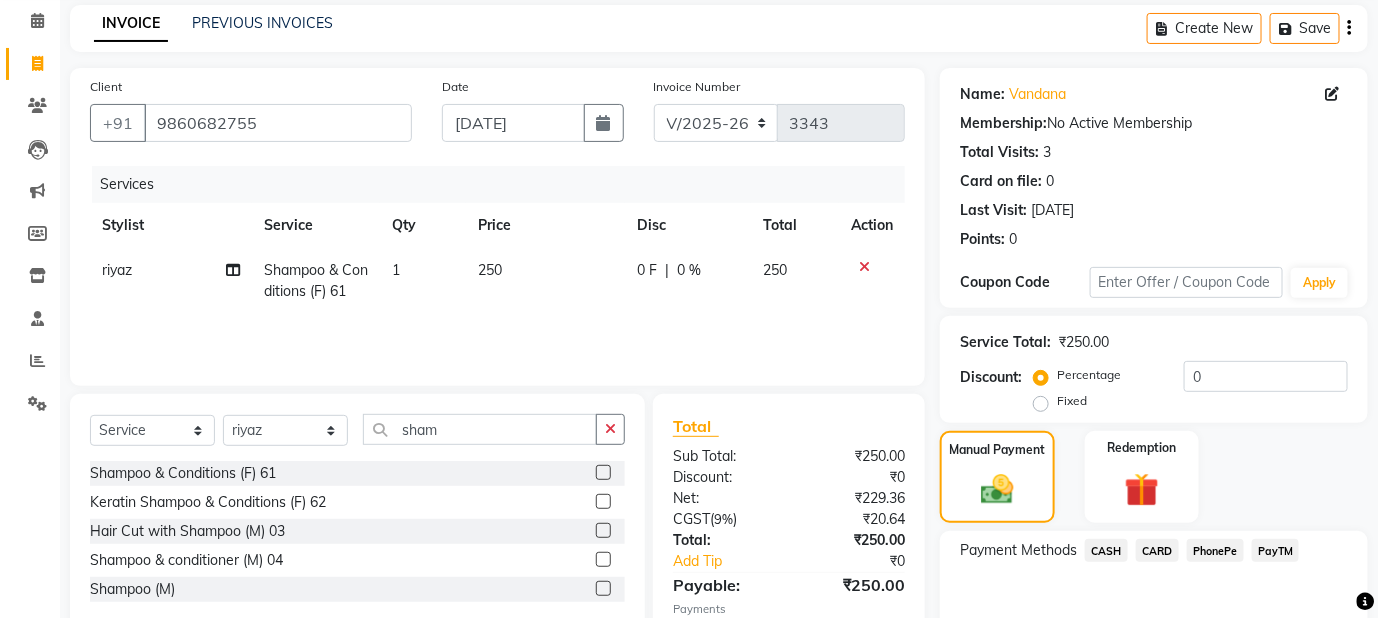 scroll, scrollTop: 222, scrollLeft: 0, axis: vertical 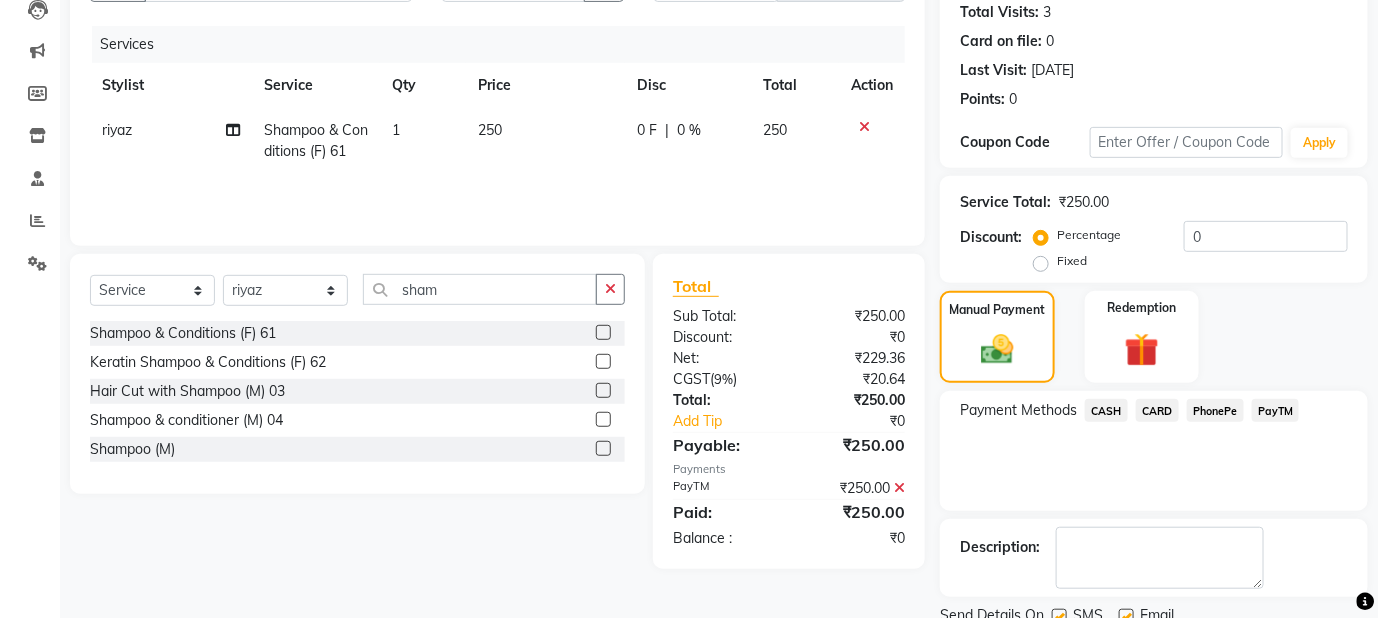 click on "PayTM" 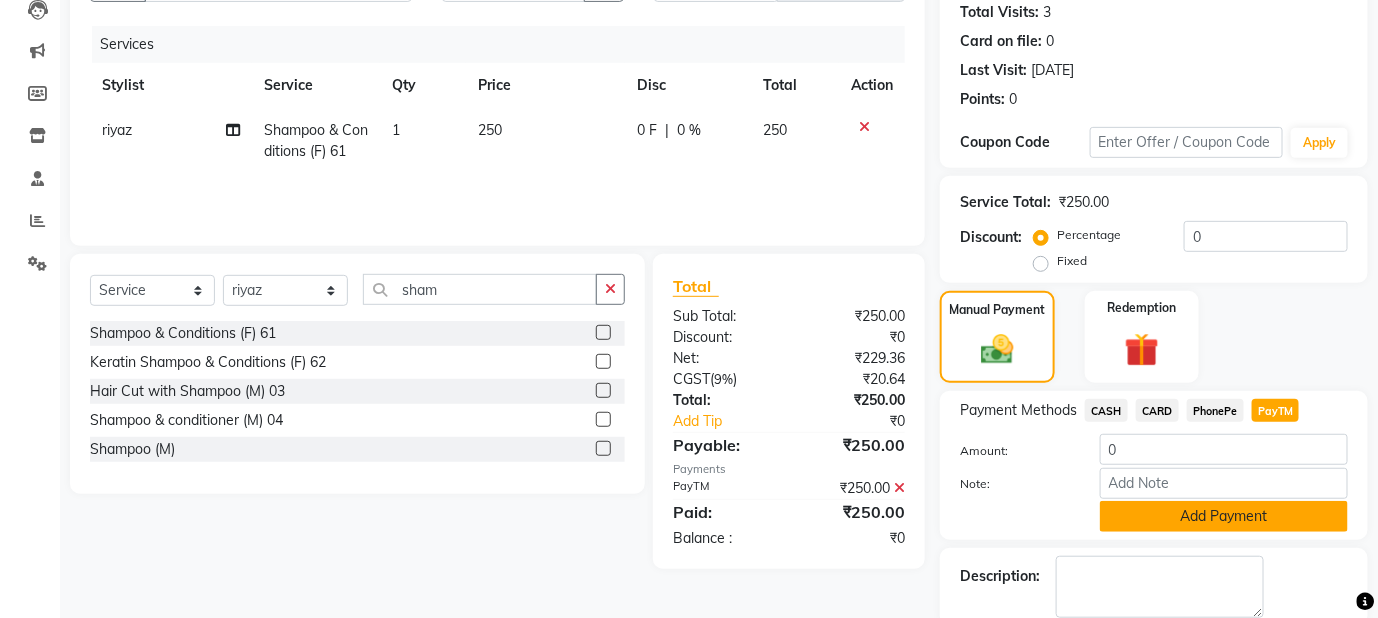 click on "Add Payment" 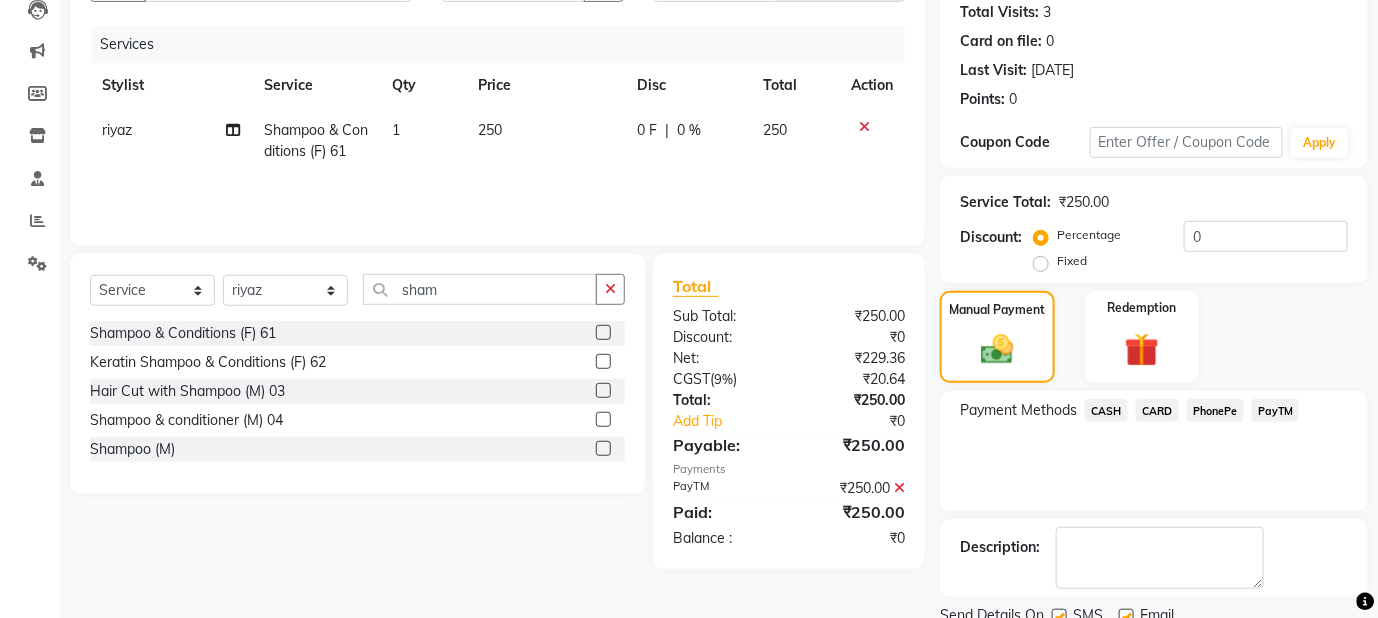 scroll, scrollTop: 297, scrollLeft: 0, axis: vertical 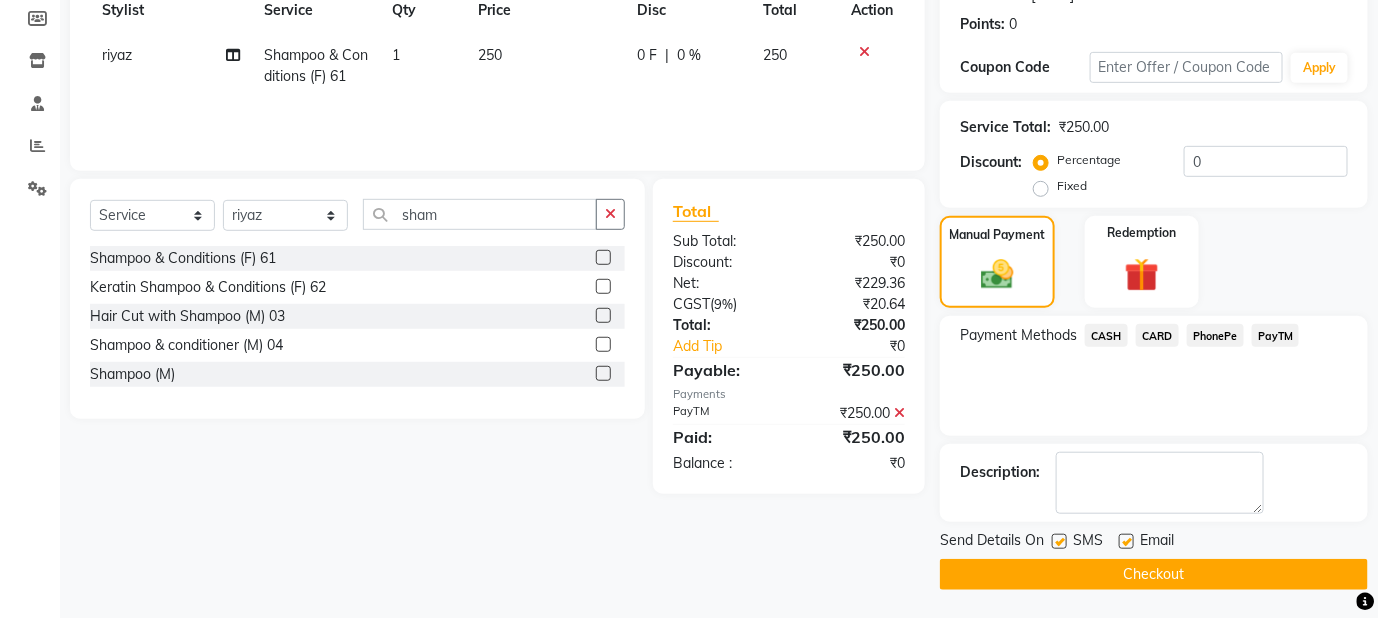click on "Checkout" 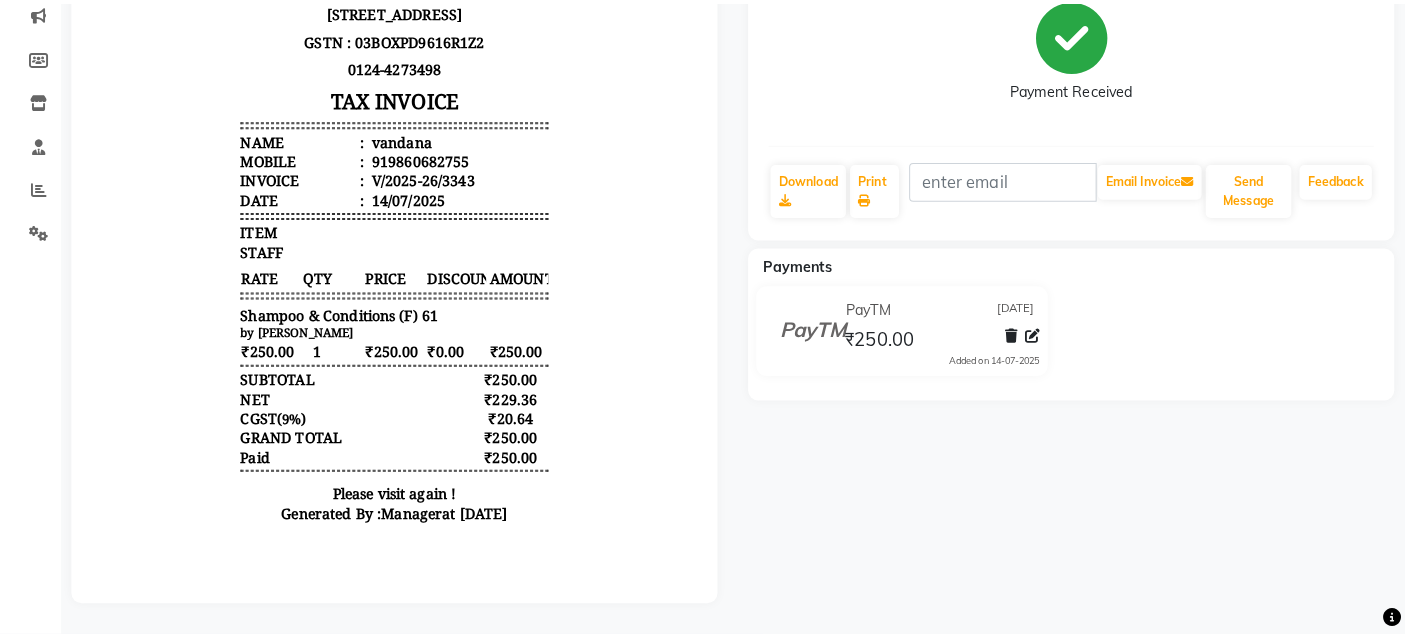 scroll, scrollTop: 254, scrollLeft: 0, axis: vertical 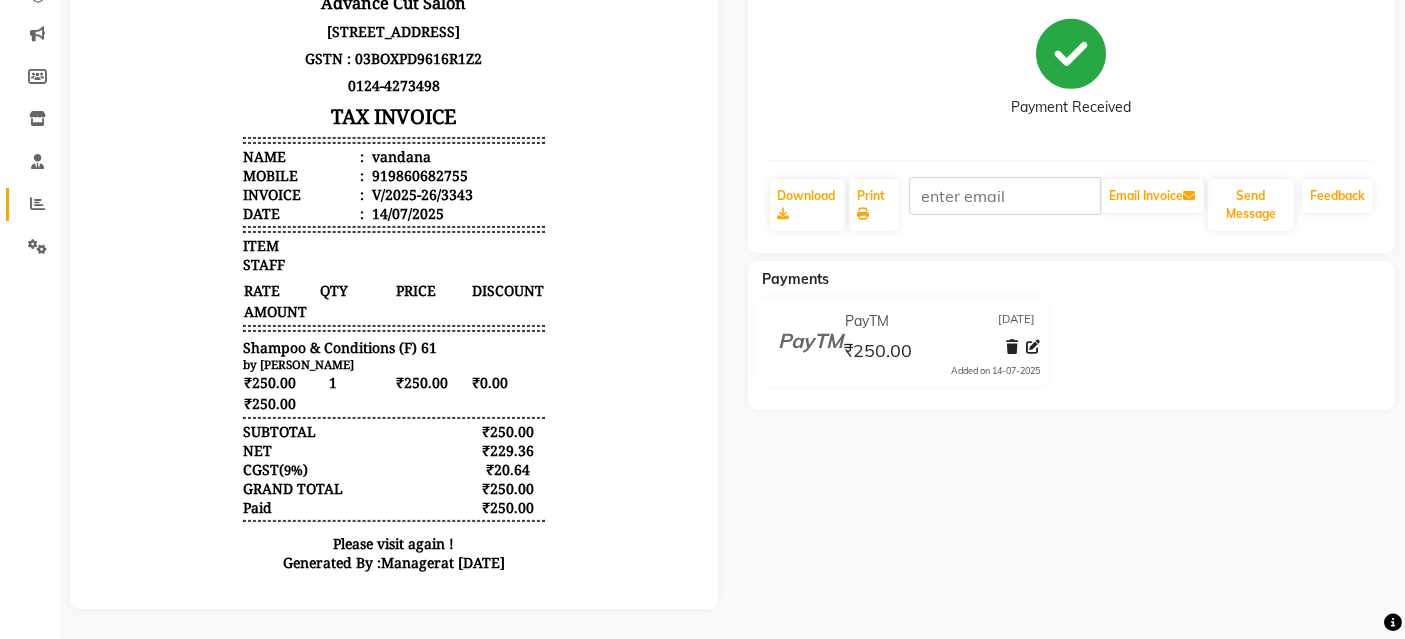 click on "Reports" 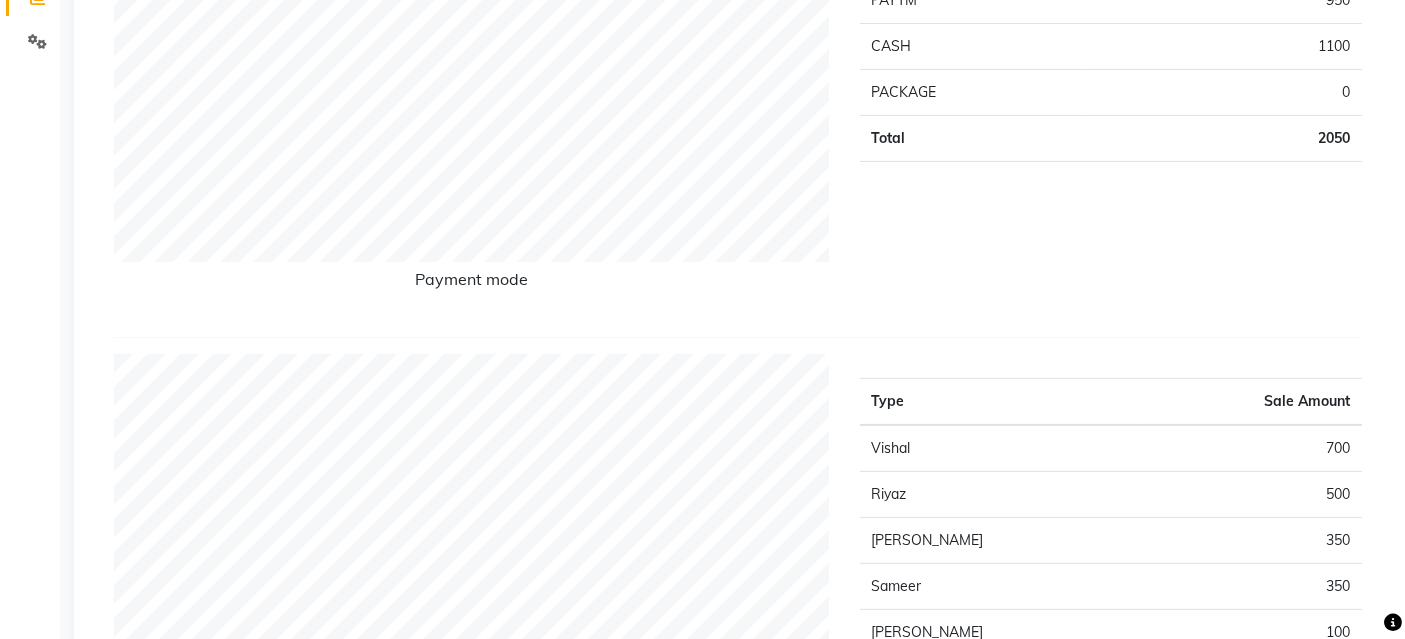 scroll, scrollTop: 777, scrollLeft: 0, axis: vertical 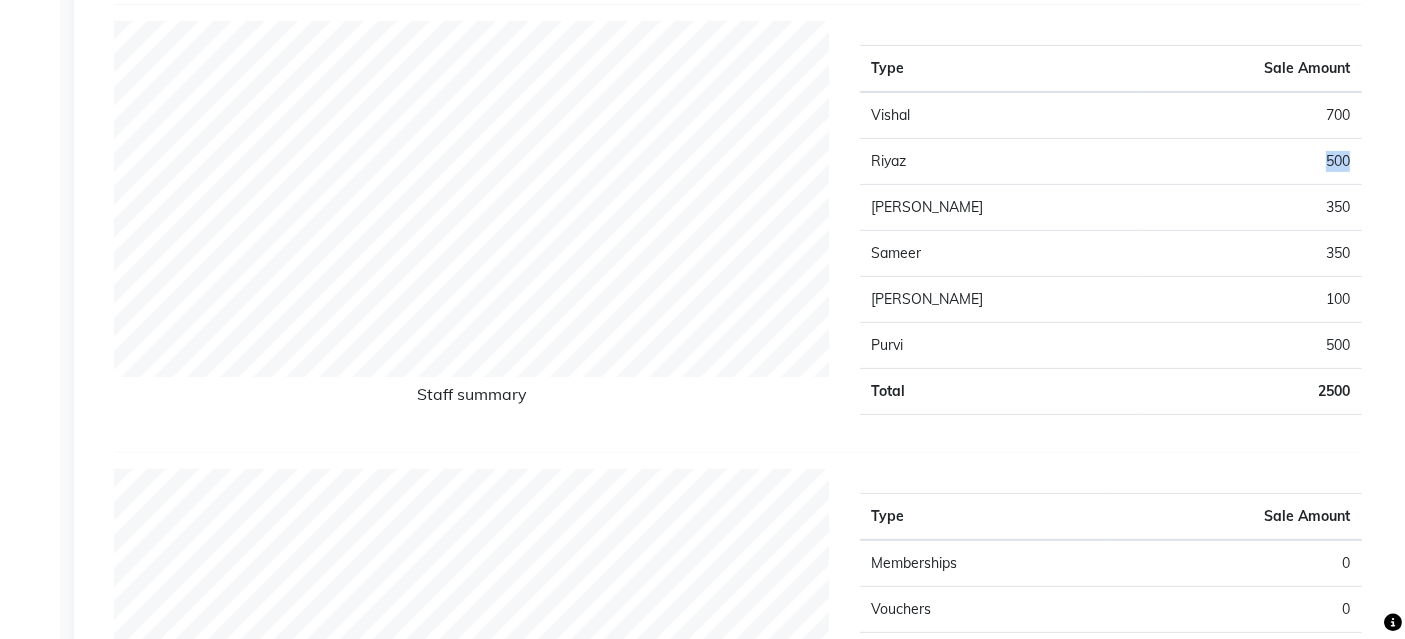 drag, startPoint x: 1349, startPoint y: 158, endPoint x: 1262, endPoint y: 133, distance: 90.52071 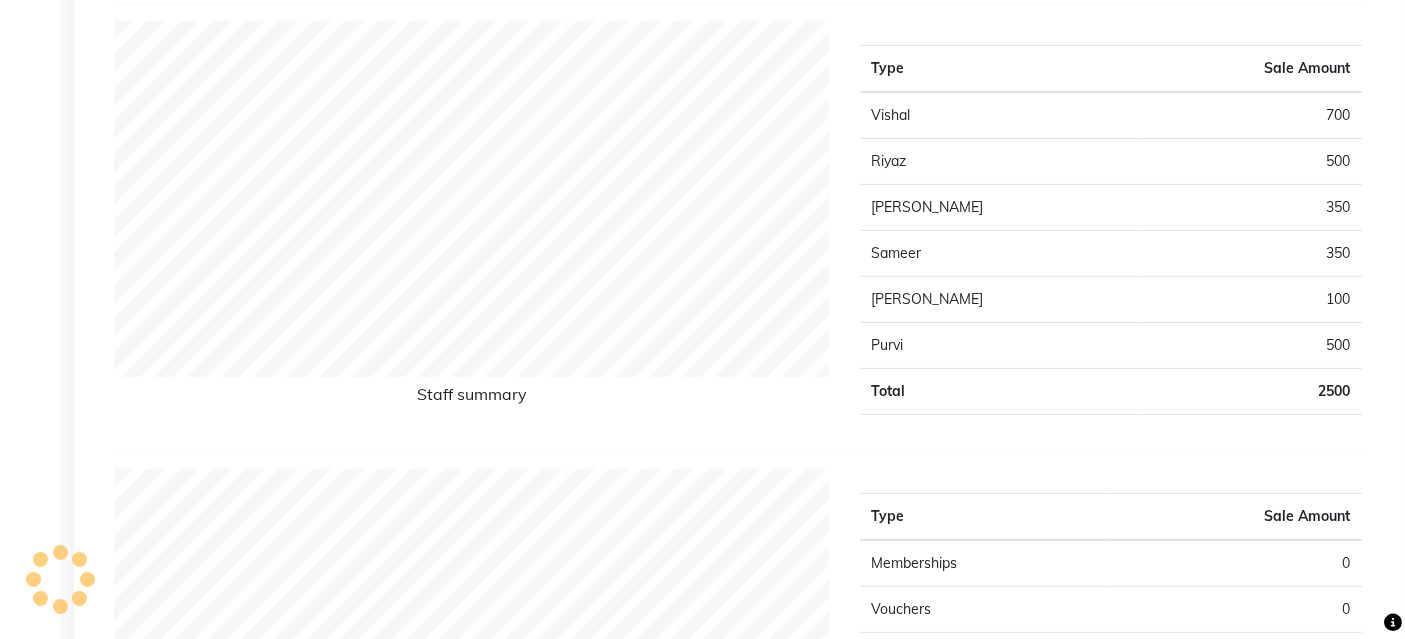 click on "700" 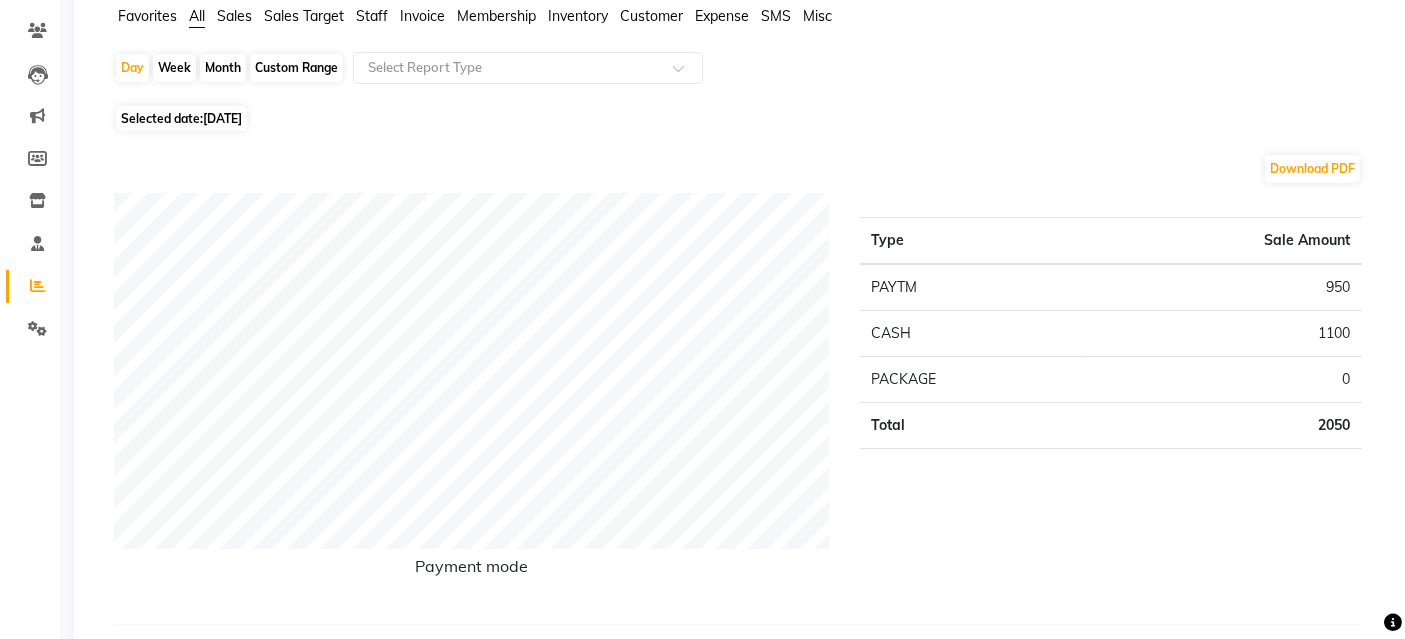scroll, scrollTop: 0, scrollLeft: 0, axis: both 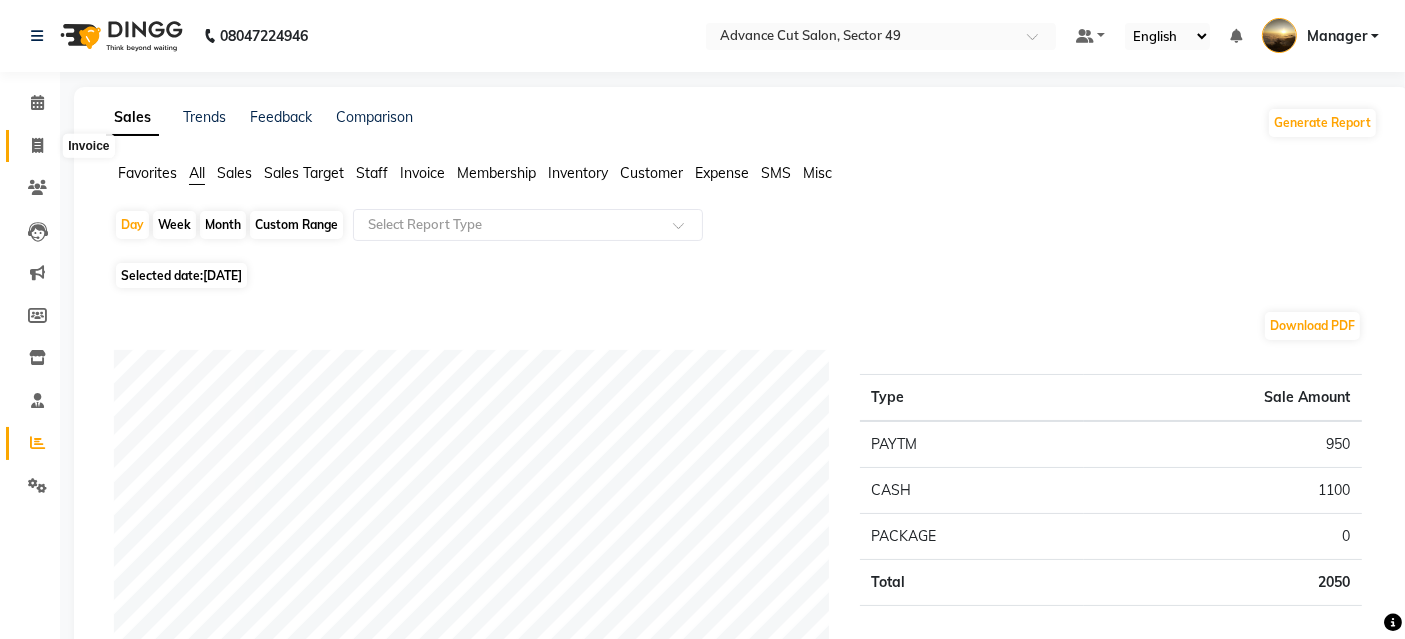 click 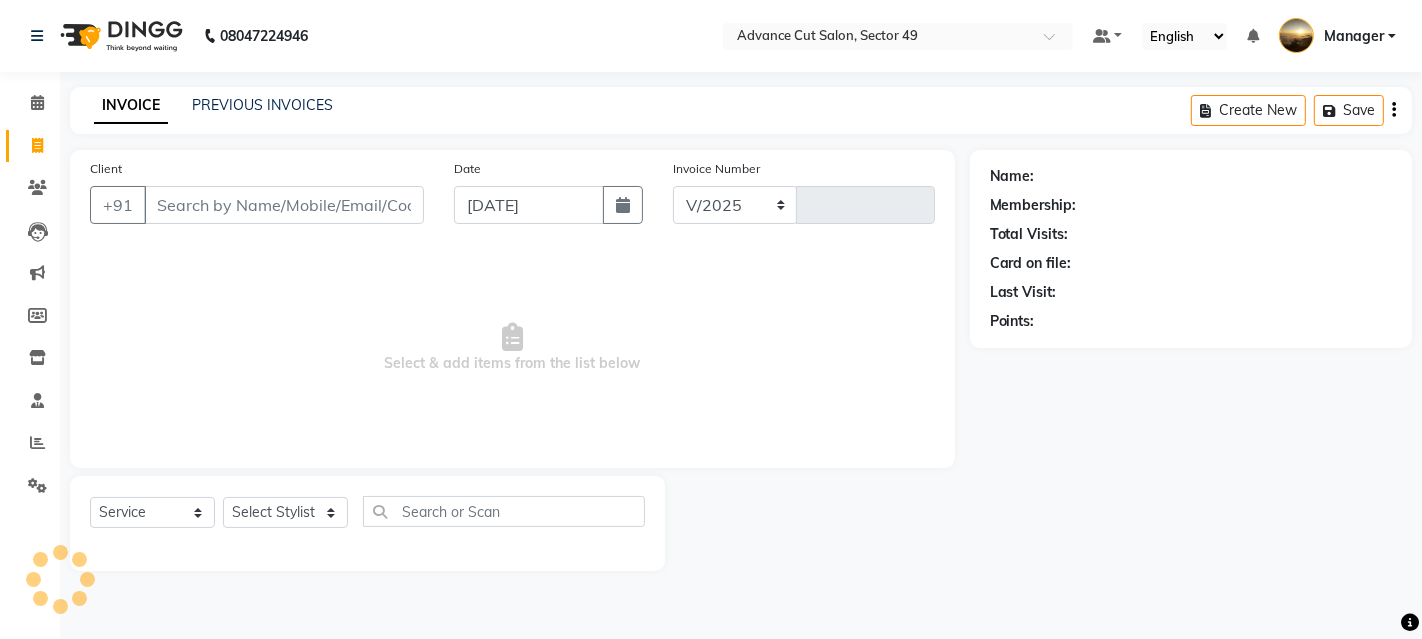 select on "4616" 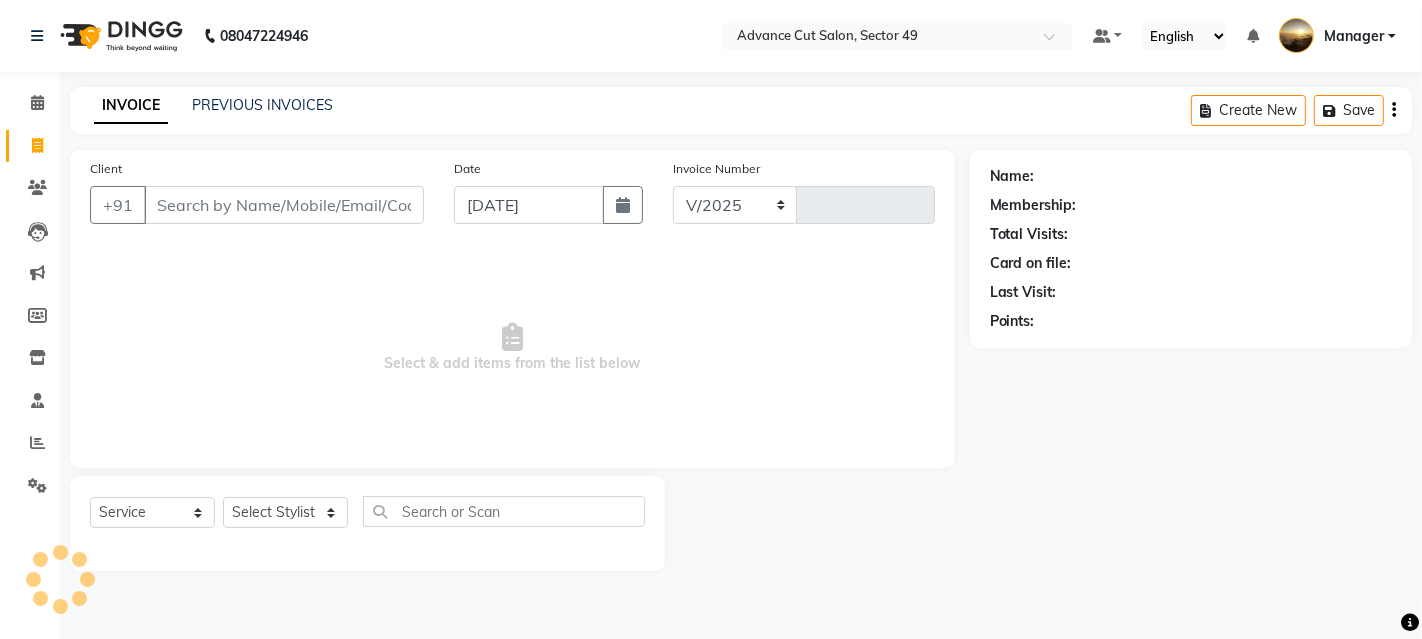 type on "3344" 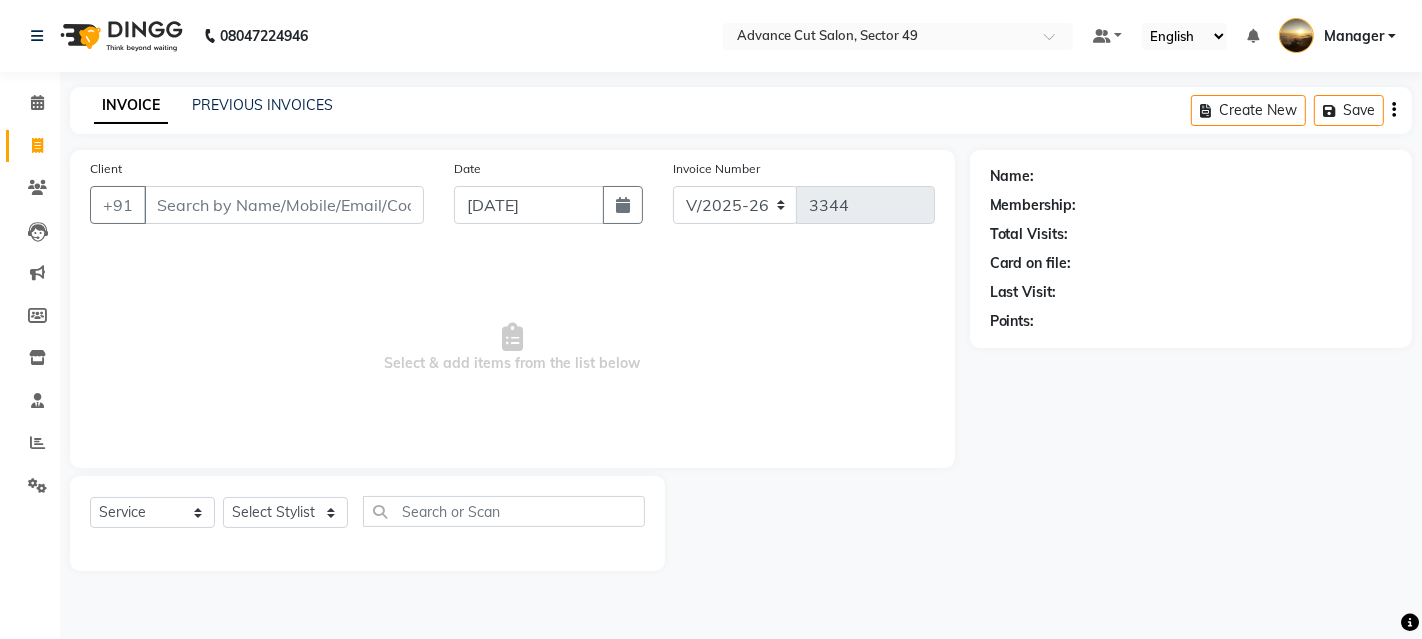 click on "Client +91 Date [DATE] Invoice Number V/2025 V/[PHONE_NUMBER]  Select & add items from the list below  Select  Service  Product  Membership  Package Voucher Prepaid Gift Card  Select Stylist Ayaphy [PERSON_NAME] danish [PERSON_NAME] Manager product purvi rakhi riyaz sameer sameer Tip vishal" 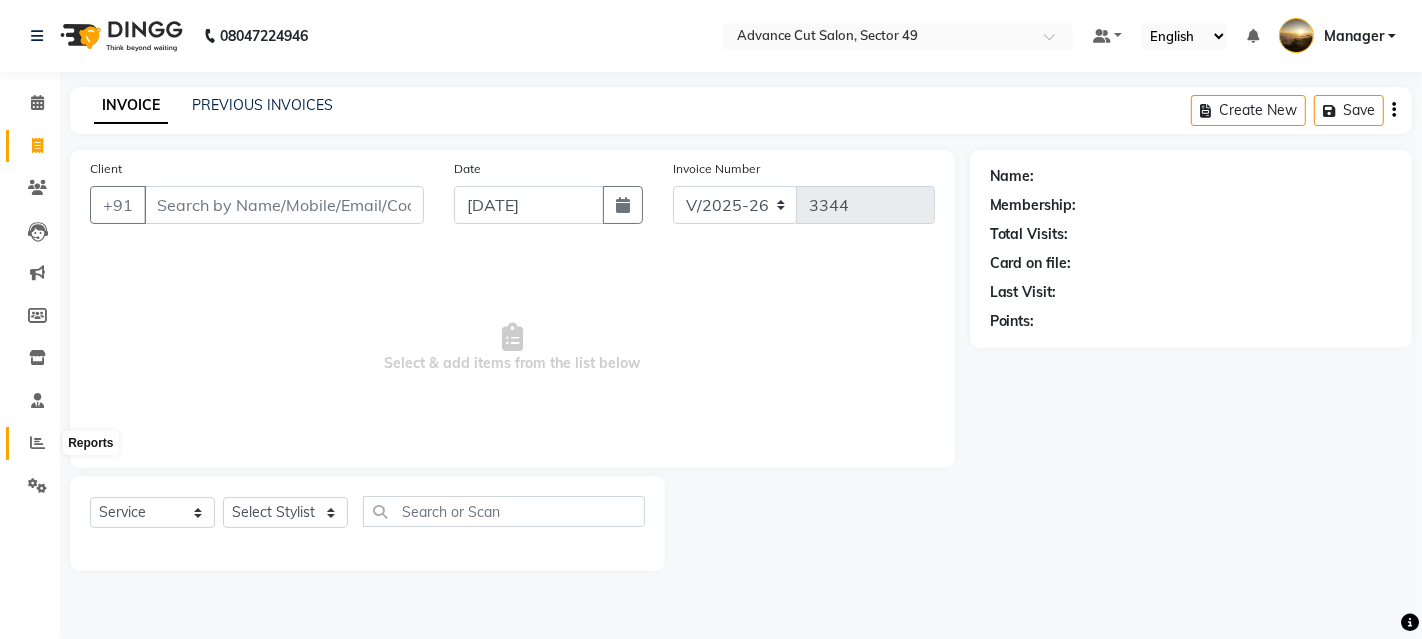 click 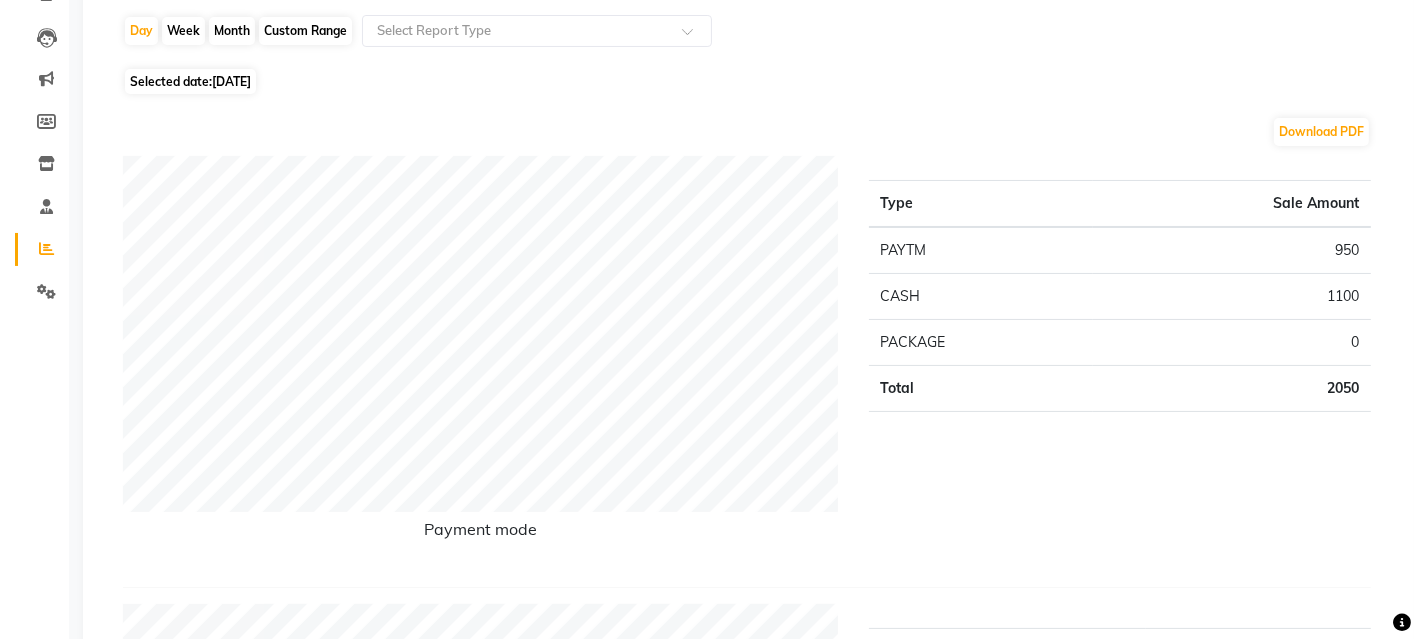 scroll, scrollTop: 0, scrollLeft: 0, axis: both 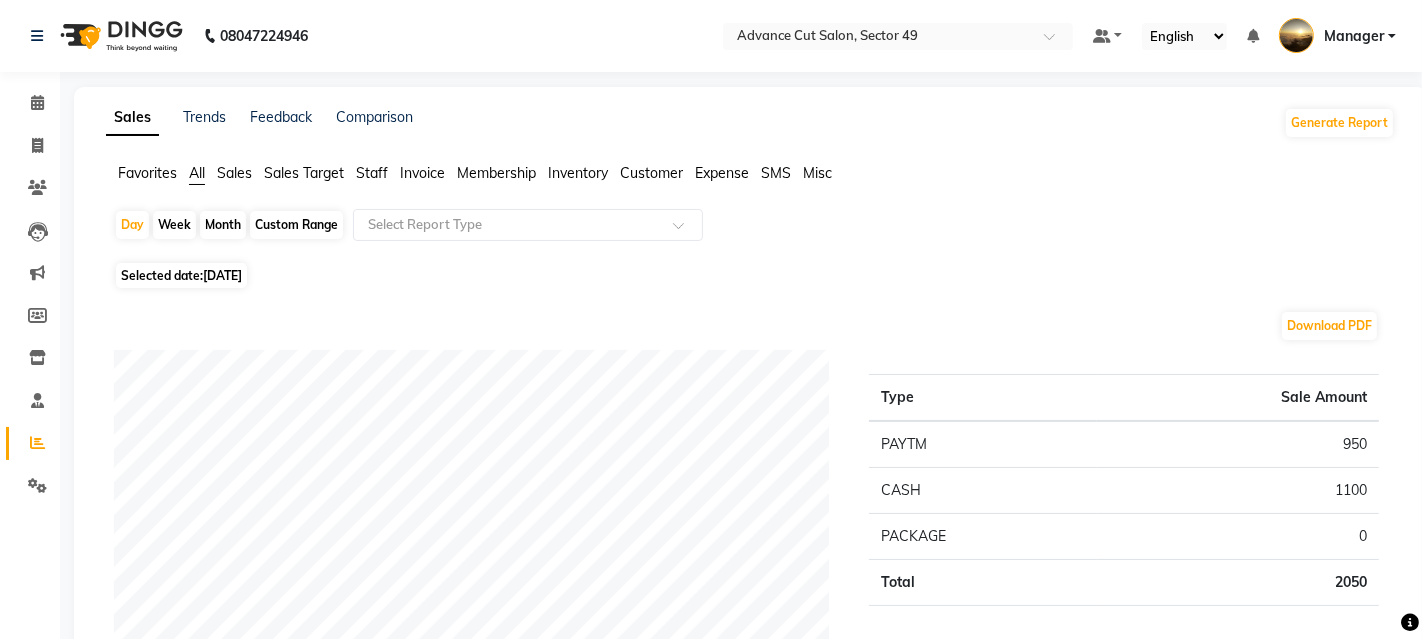 select on "4616" 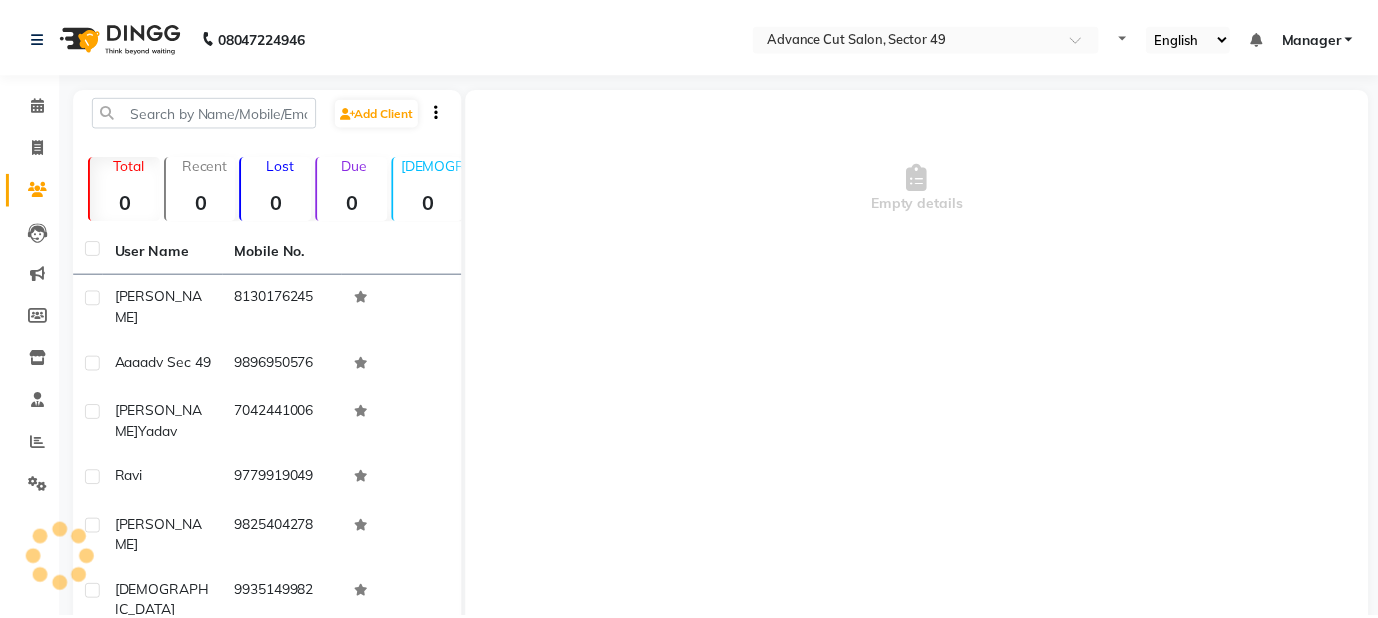 scroll, scrollTop: 0, scrollLeft: 0, axis: both 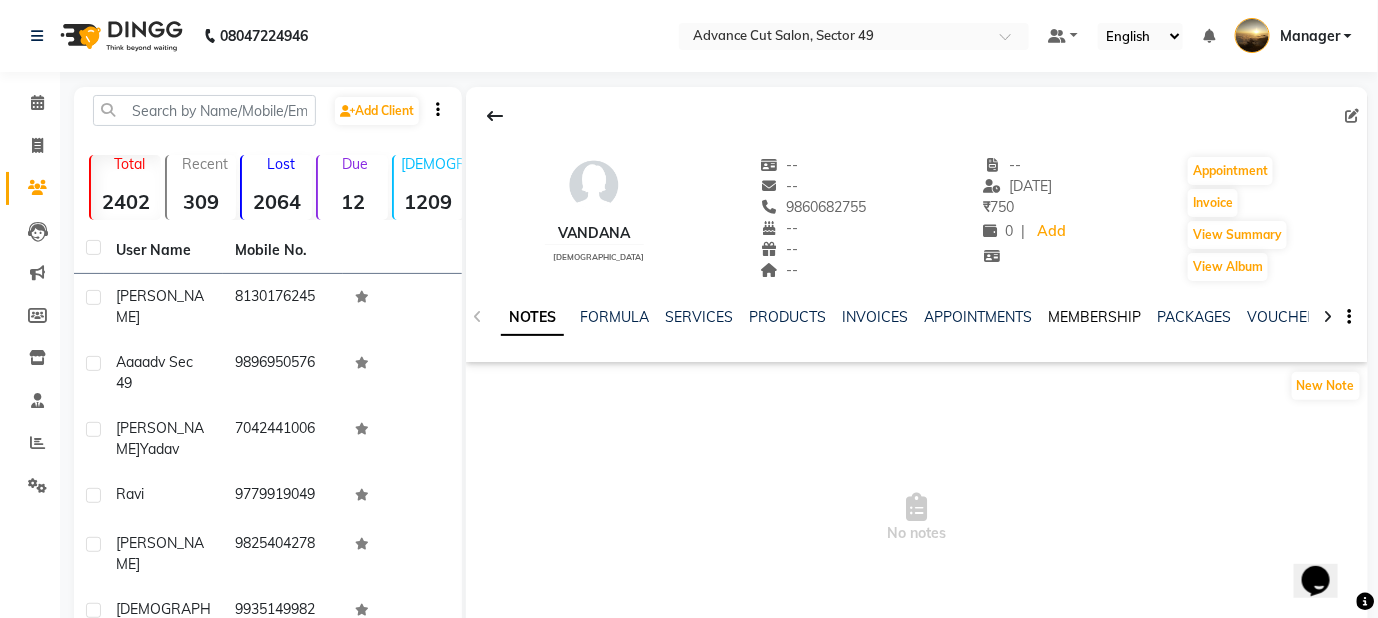 click on "MEMBERSHIP" 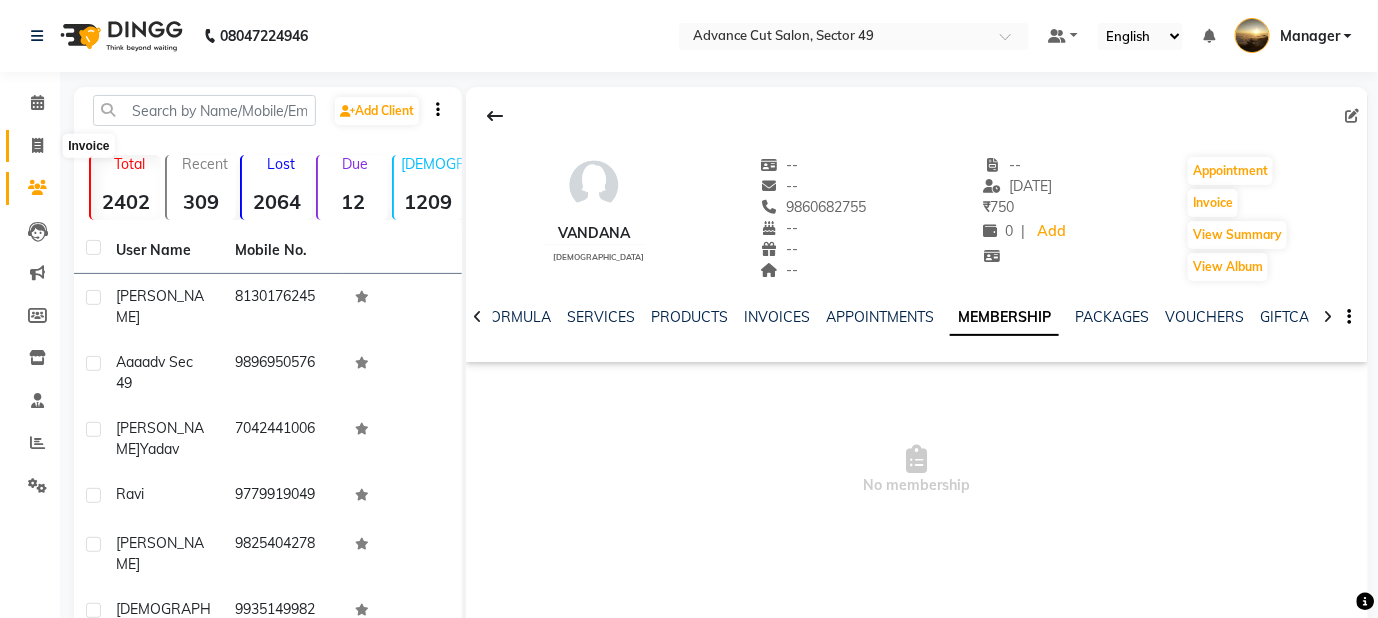 click 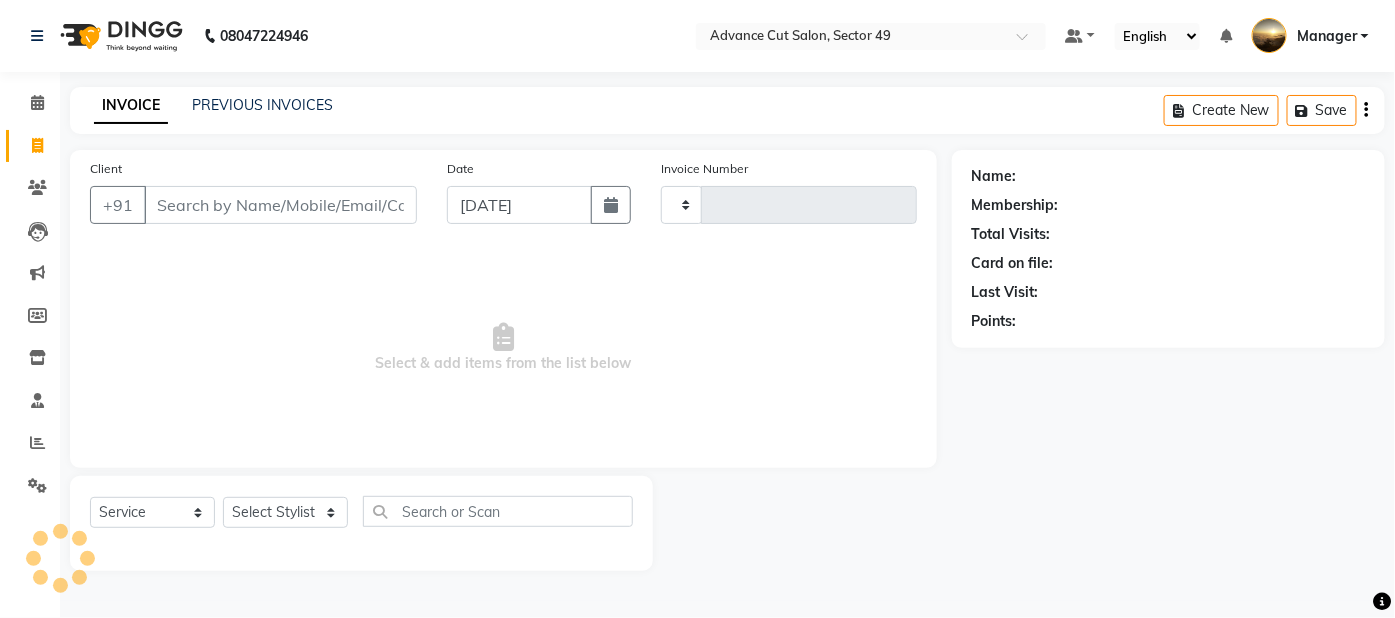 type on "3343" 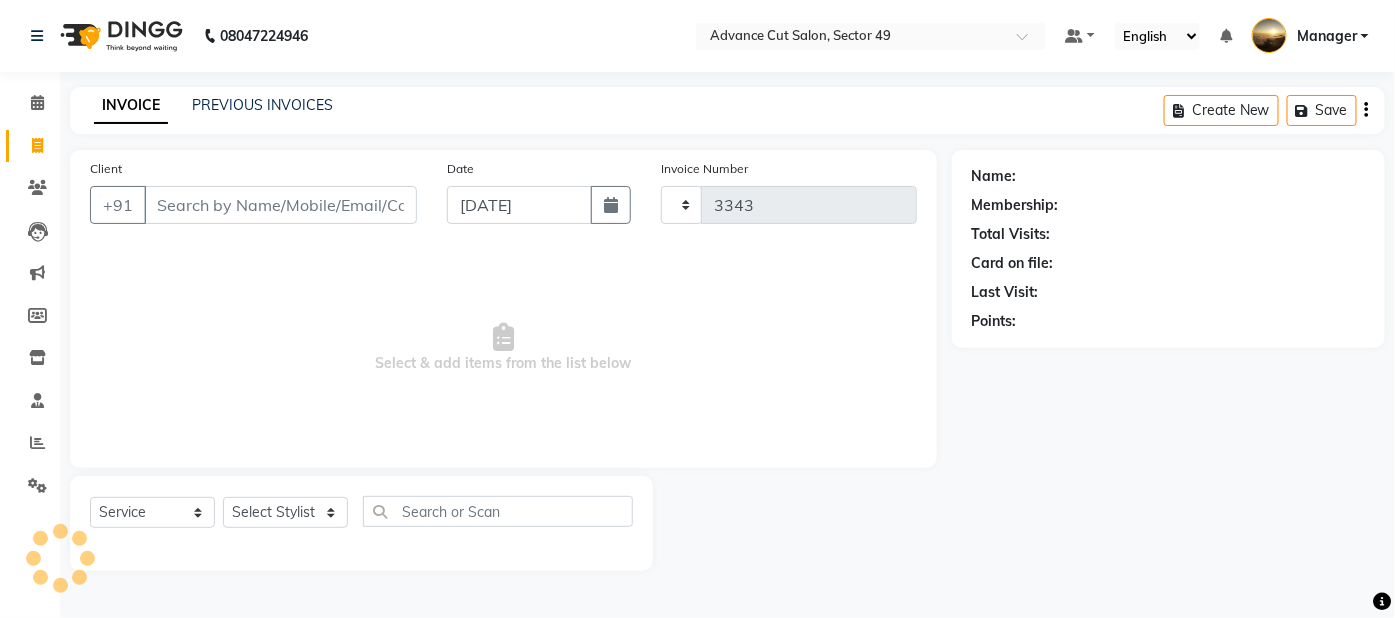 select on "4616" 